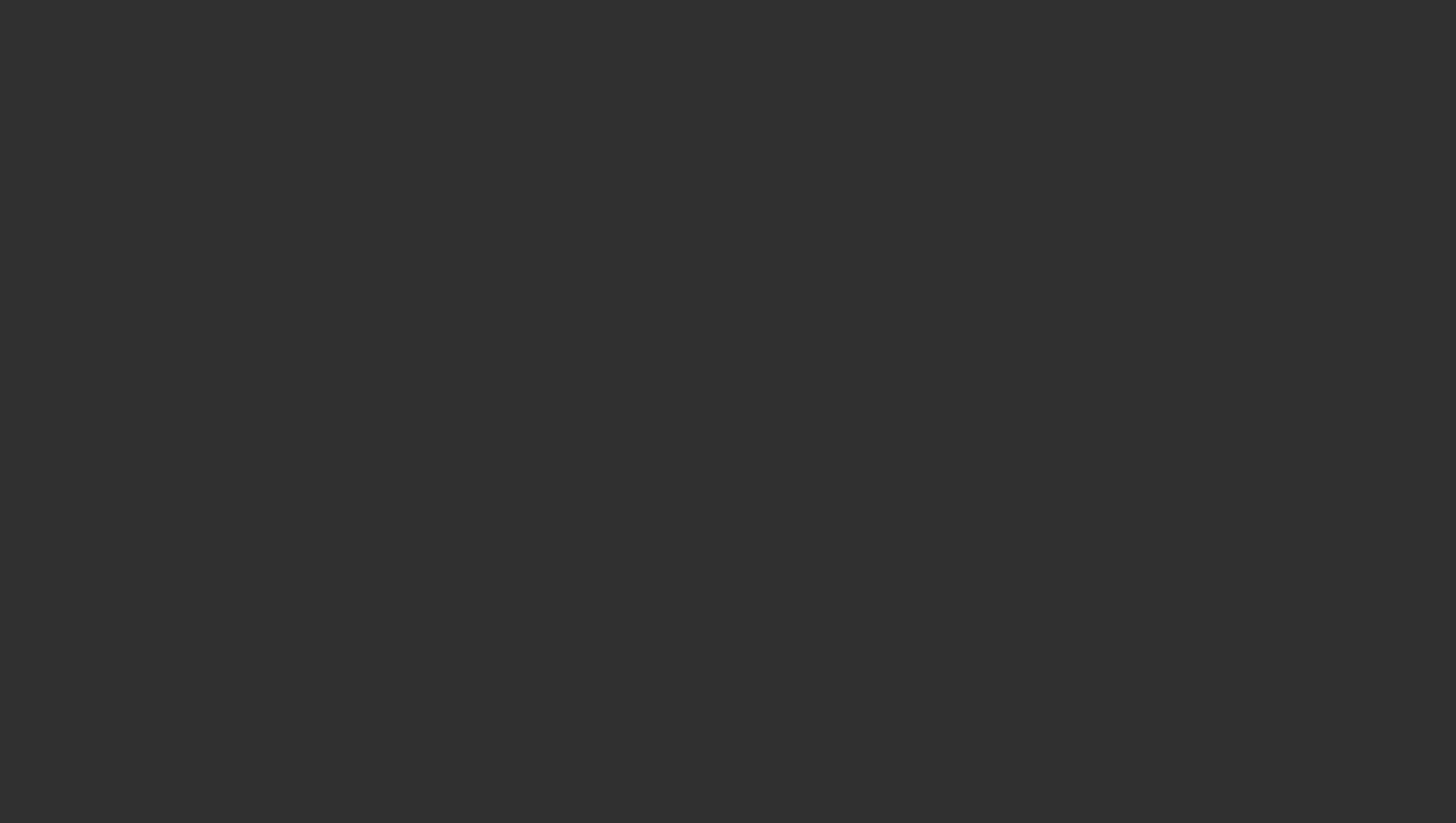 scroll, scrollTop: 0, scrollLeft: 0, axis: both 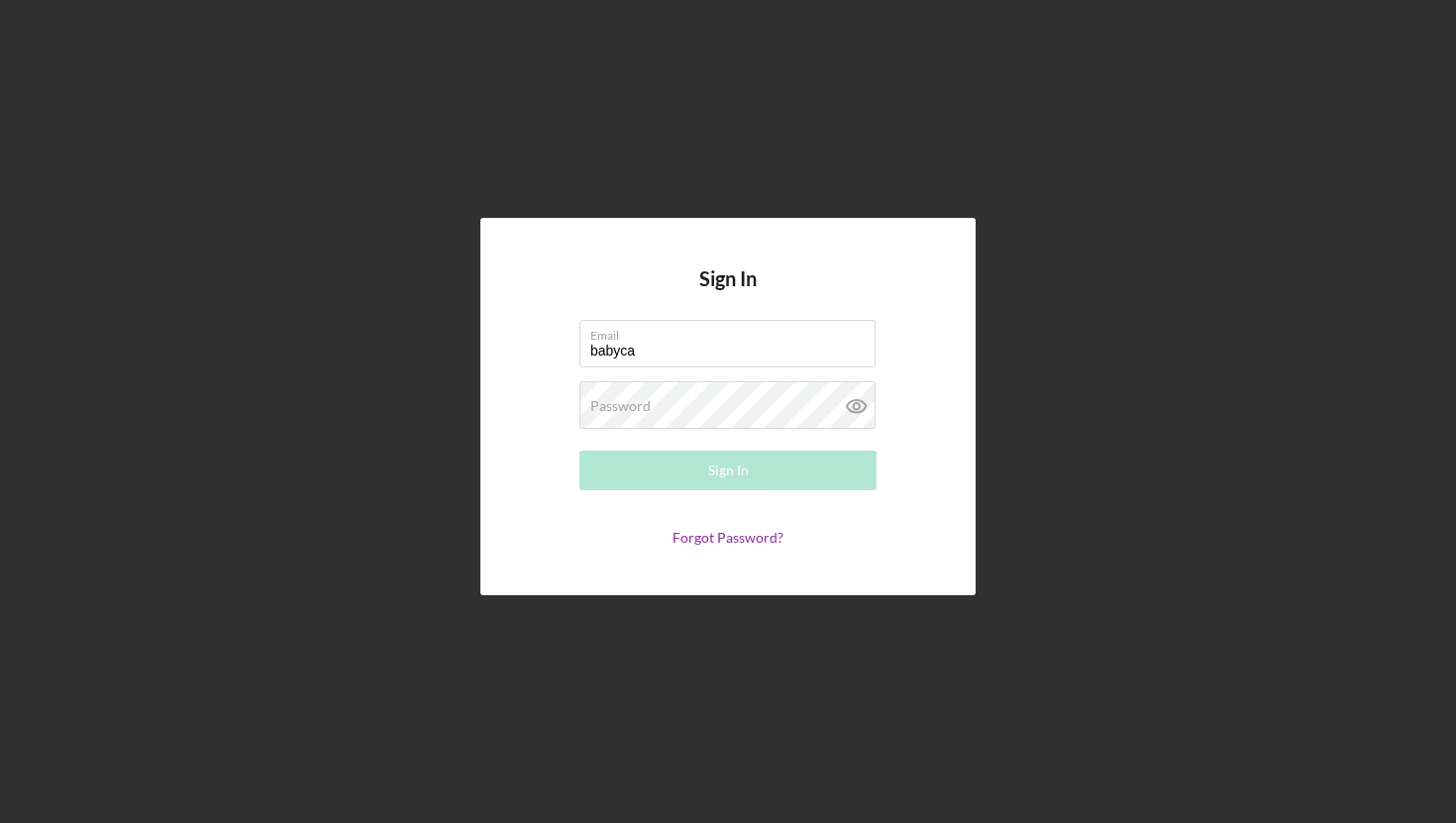type on "[EMAIL]" 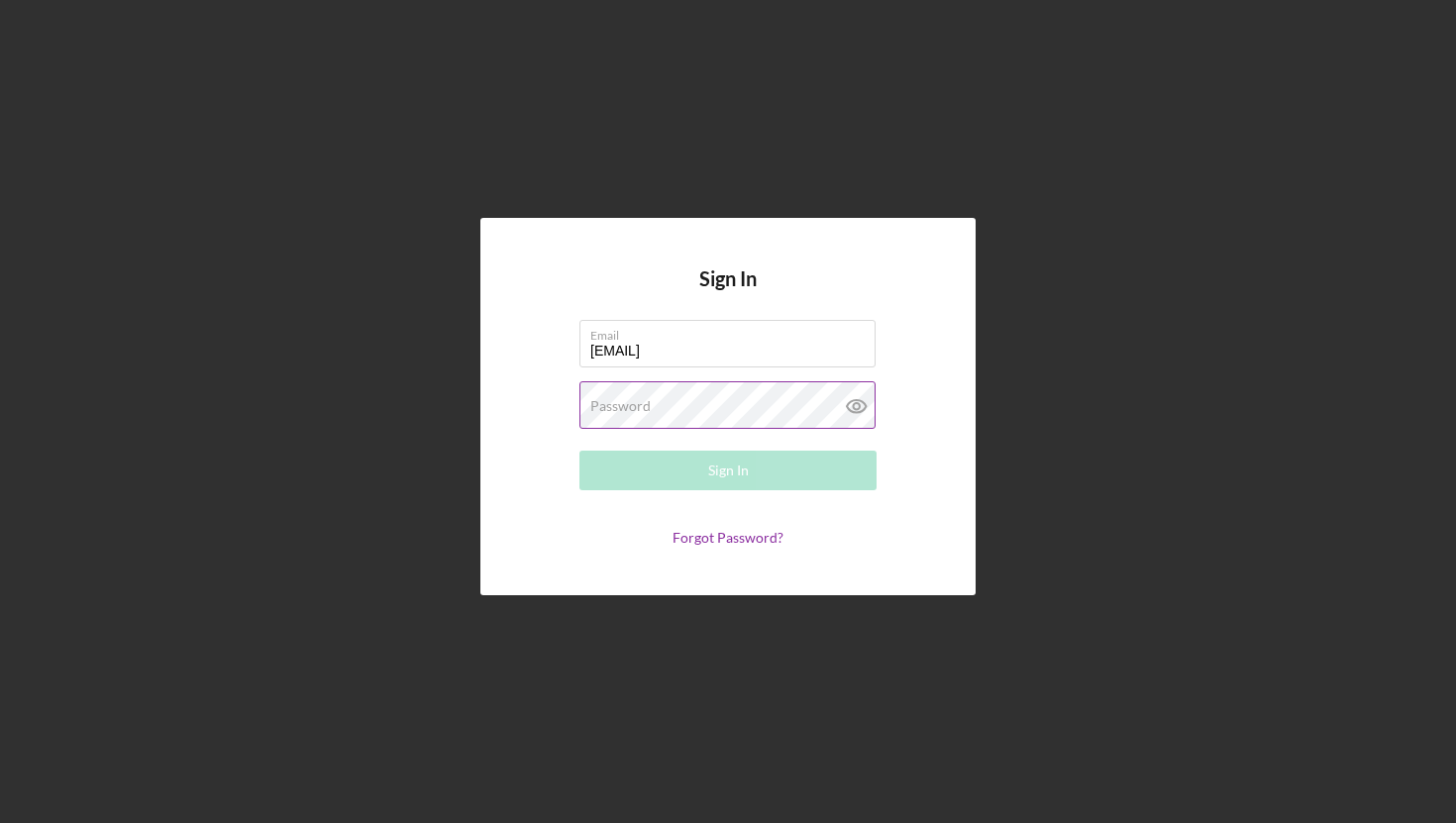 click on "Password Required" at bounding box center (728, 406) 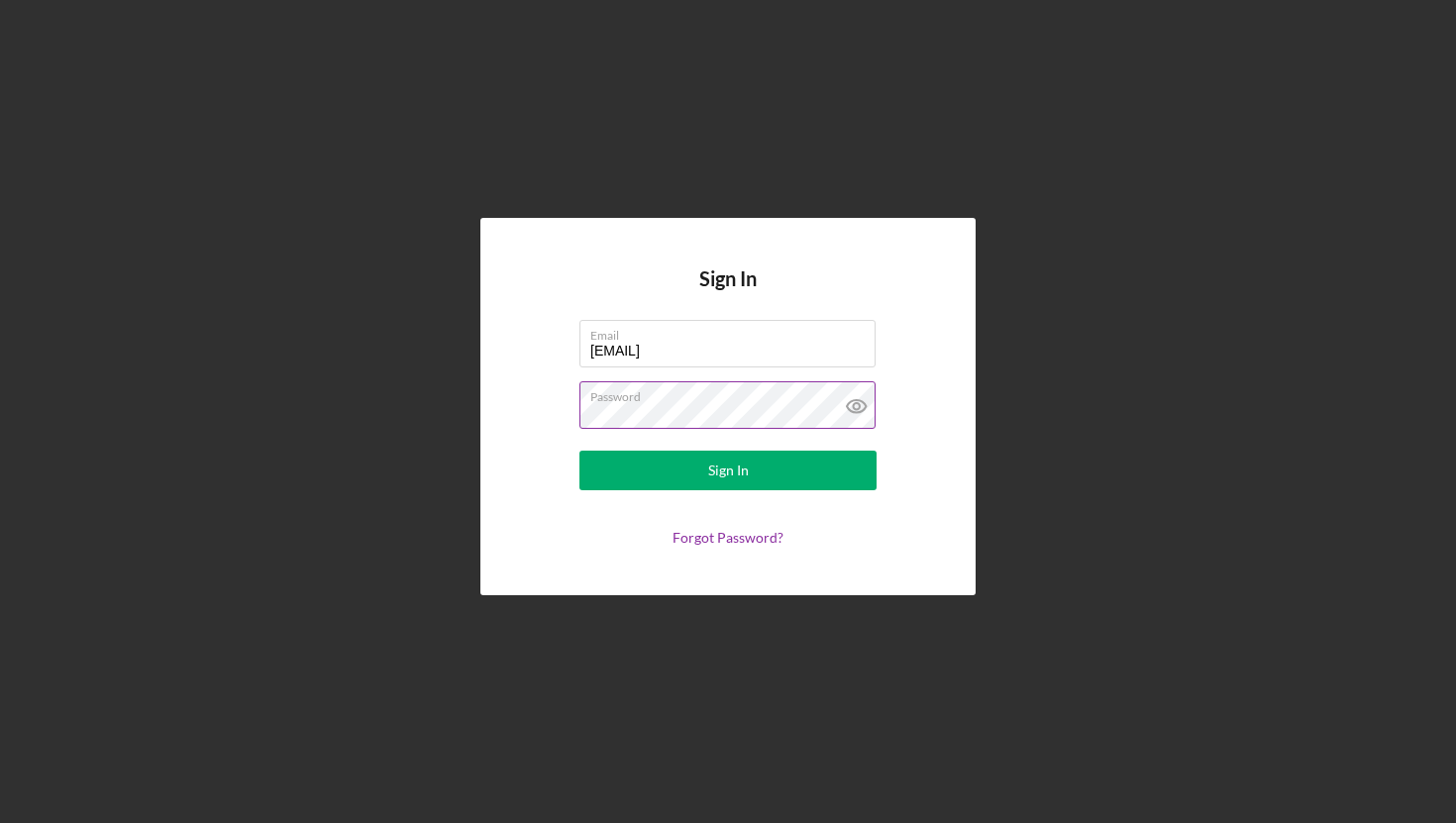 click on "Sign In" at bounding box center [728, 470] 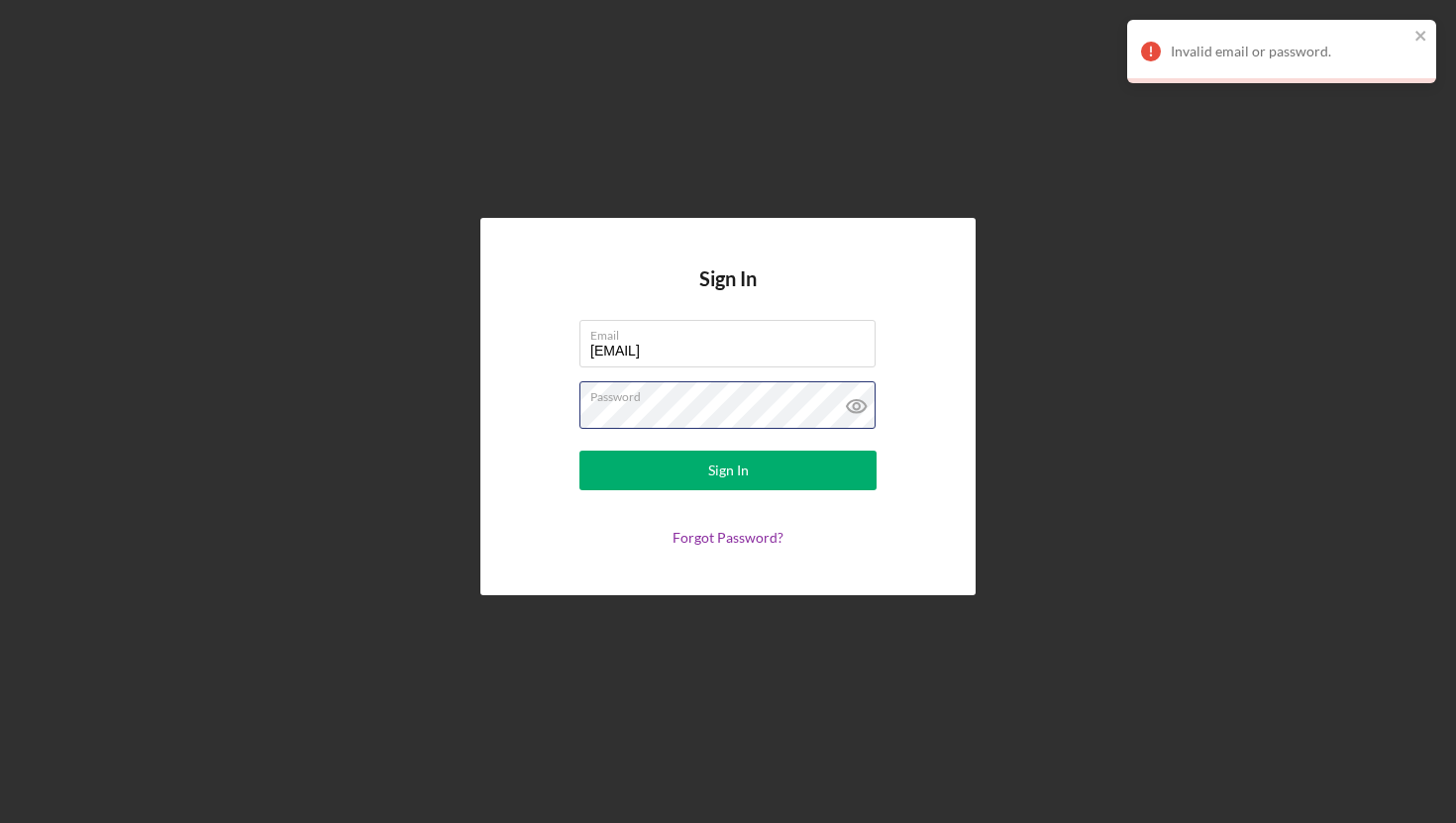 click on "Sign In Email [EMAIL] Password Sign In Forgot Password?" at bounding box center [728, 406] 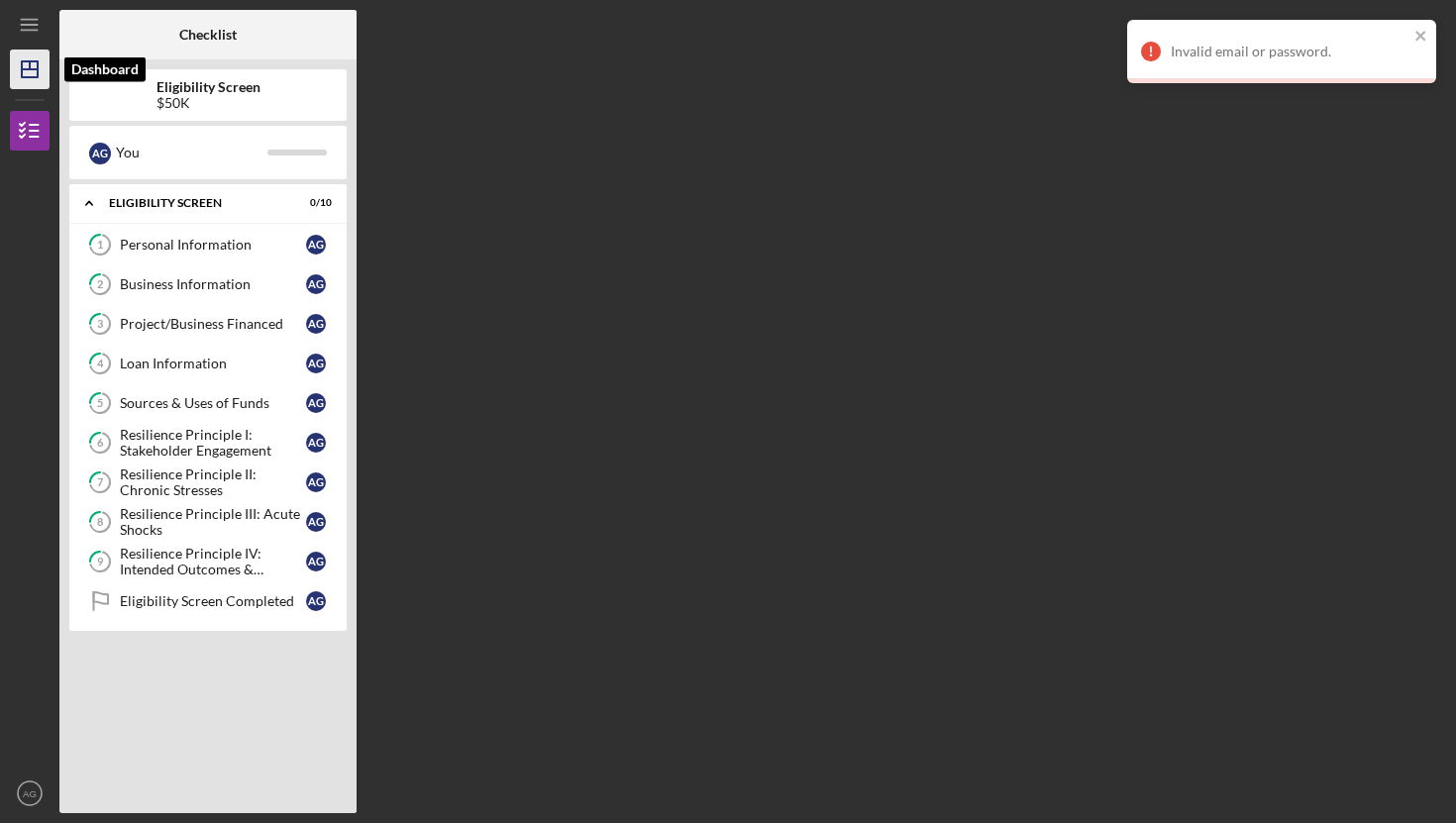 click 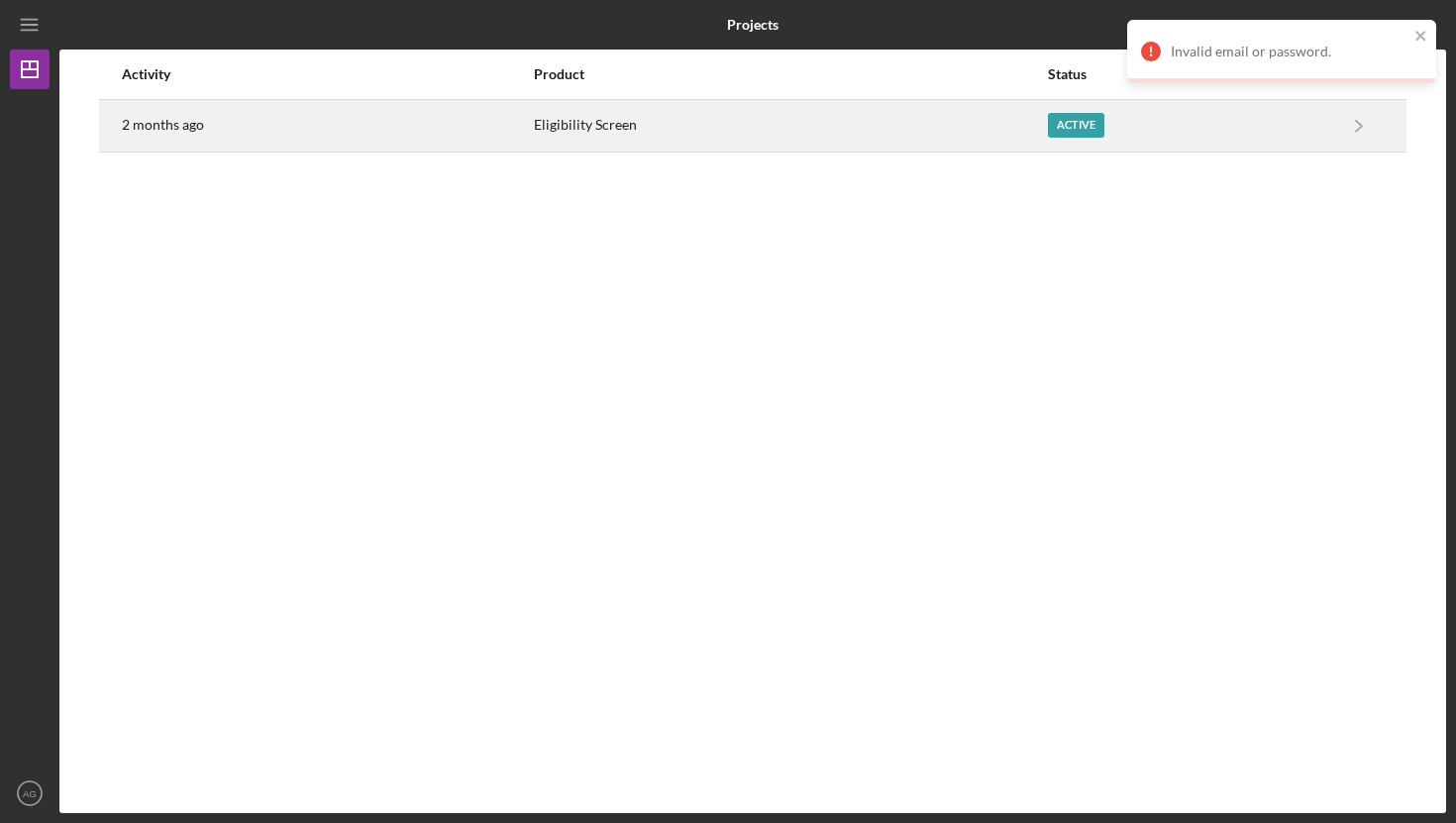 click on "Eligibility Screen" at bounding box center [789, 126] 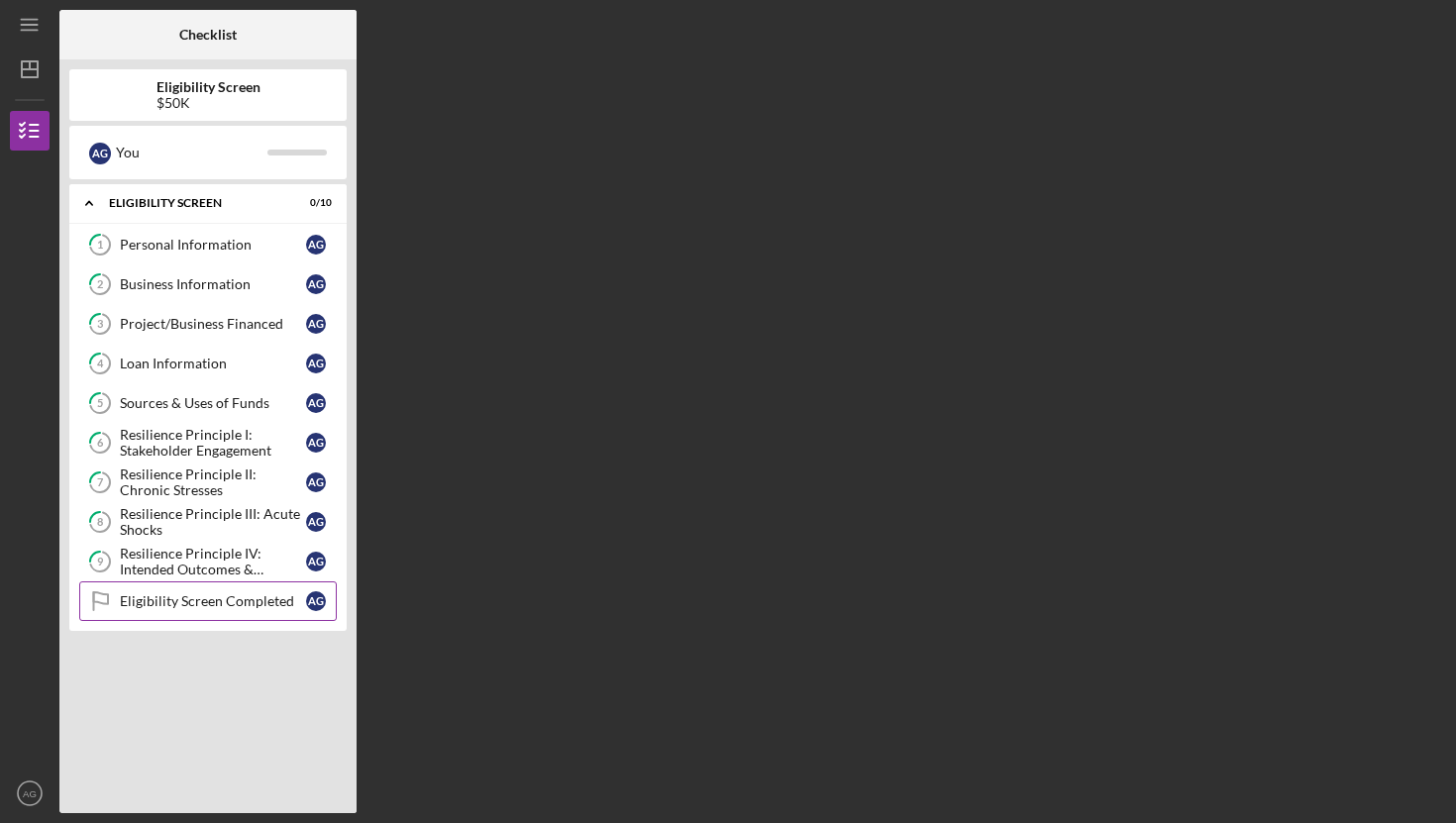 click on "Eligibility Screen Completed" at bounding box center [213, 601] 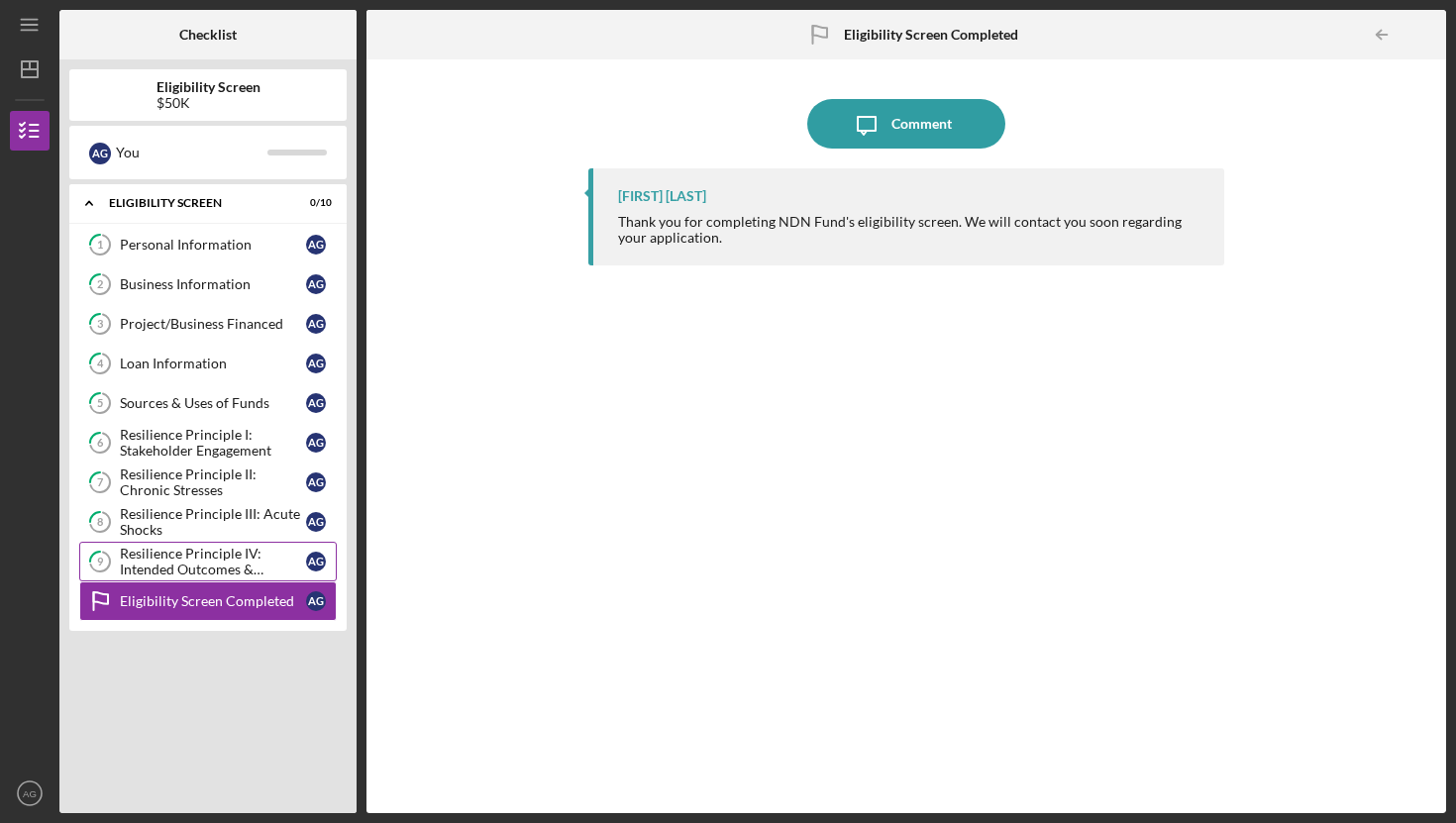 click on "Resilience Principle IV: Intended Outcomes & Measures Defined" at bounding box center (213, 562) 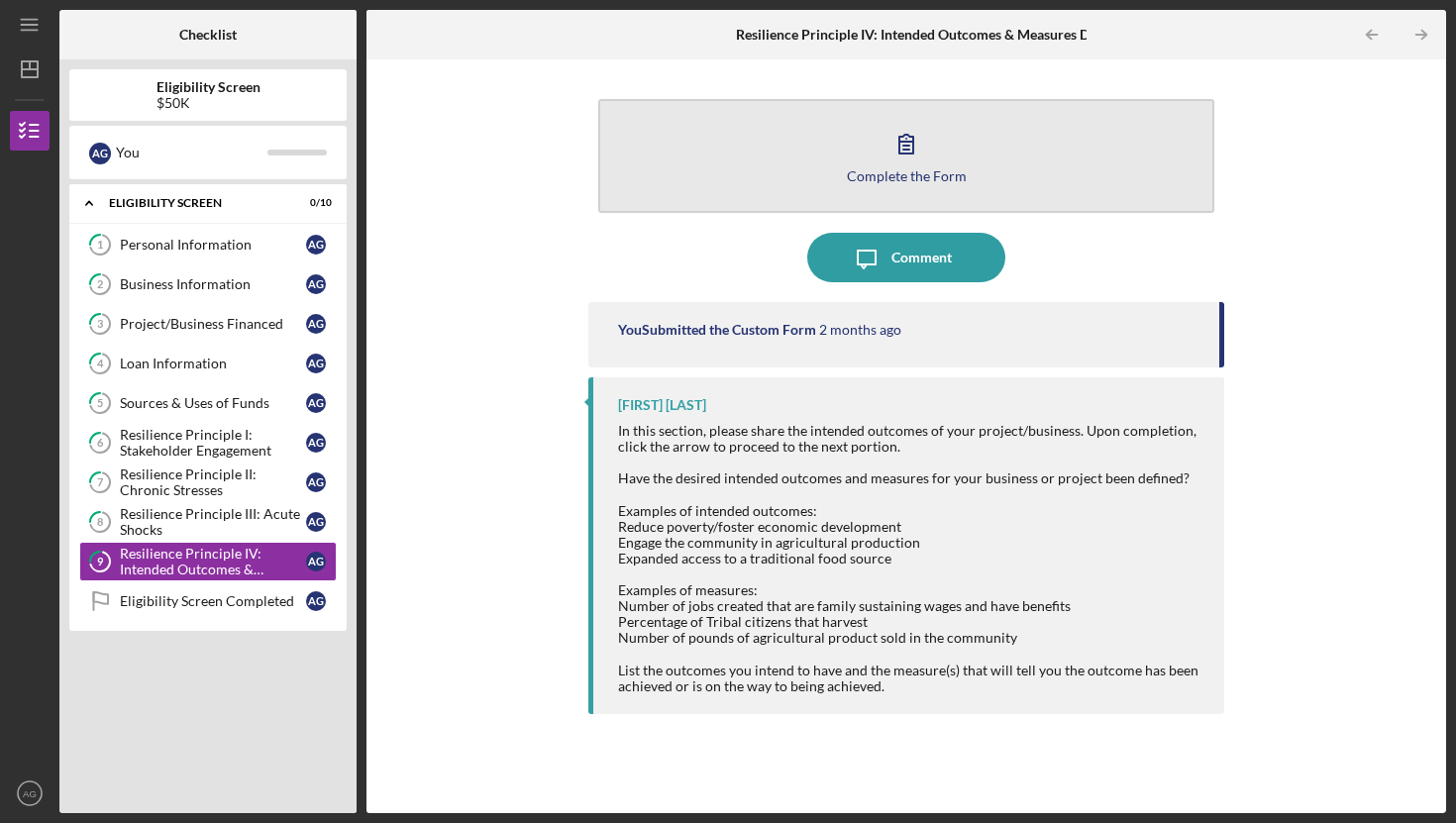 click 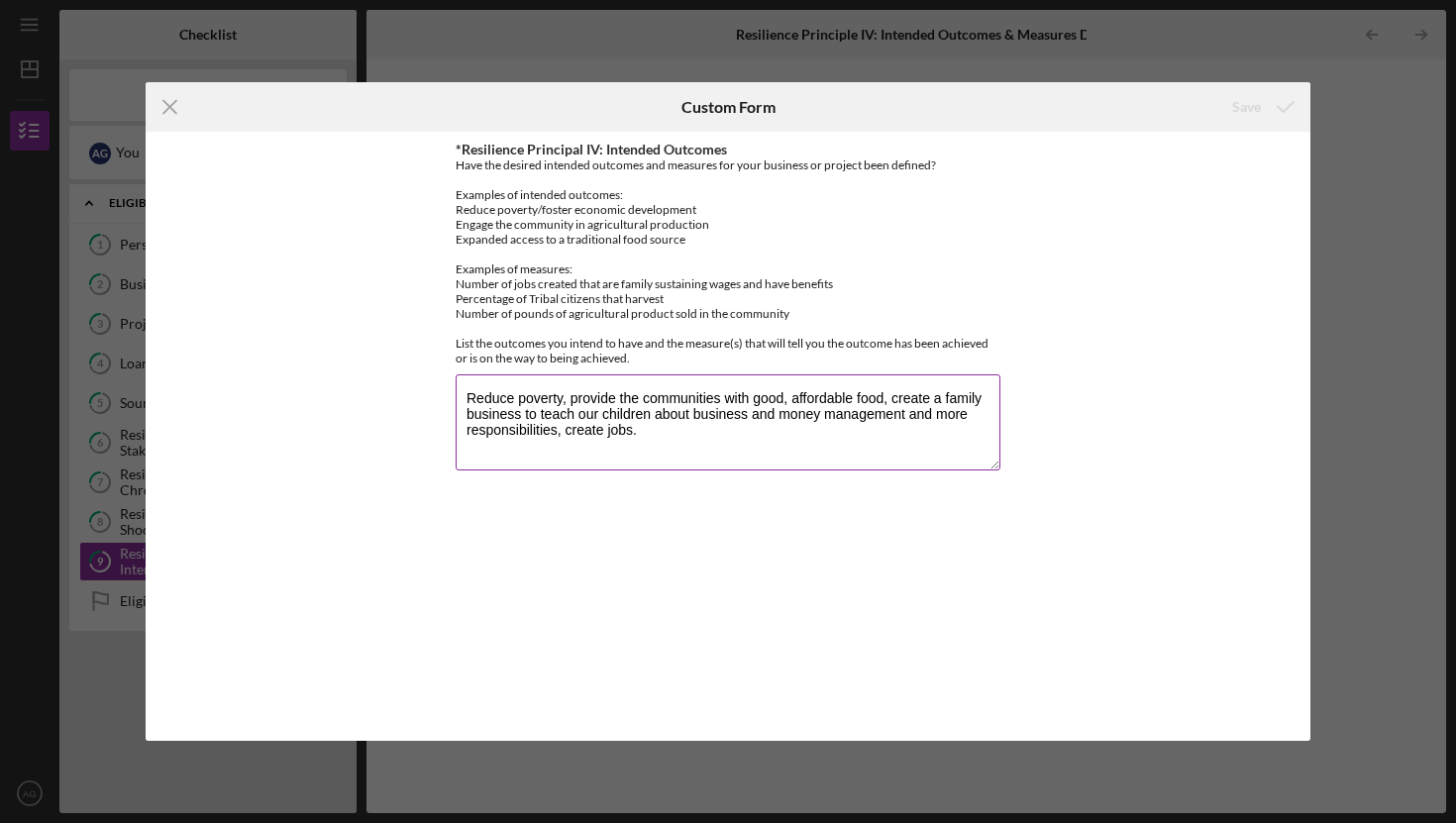 click on "Reduce poverty, provide the communities with good, affordable food, create a family business to teach our children about business and money management and more responsibilities, create jobs." at bounding box center (728, 422) 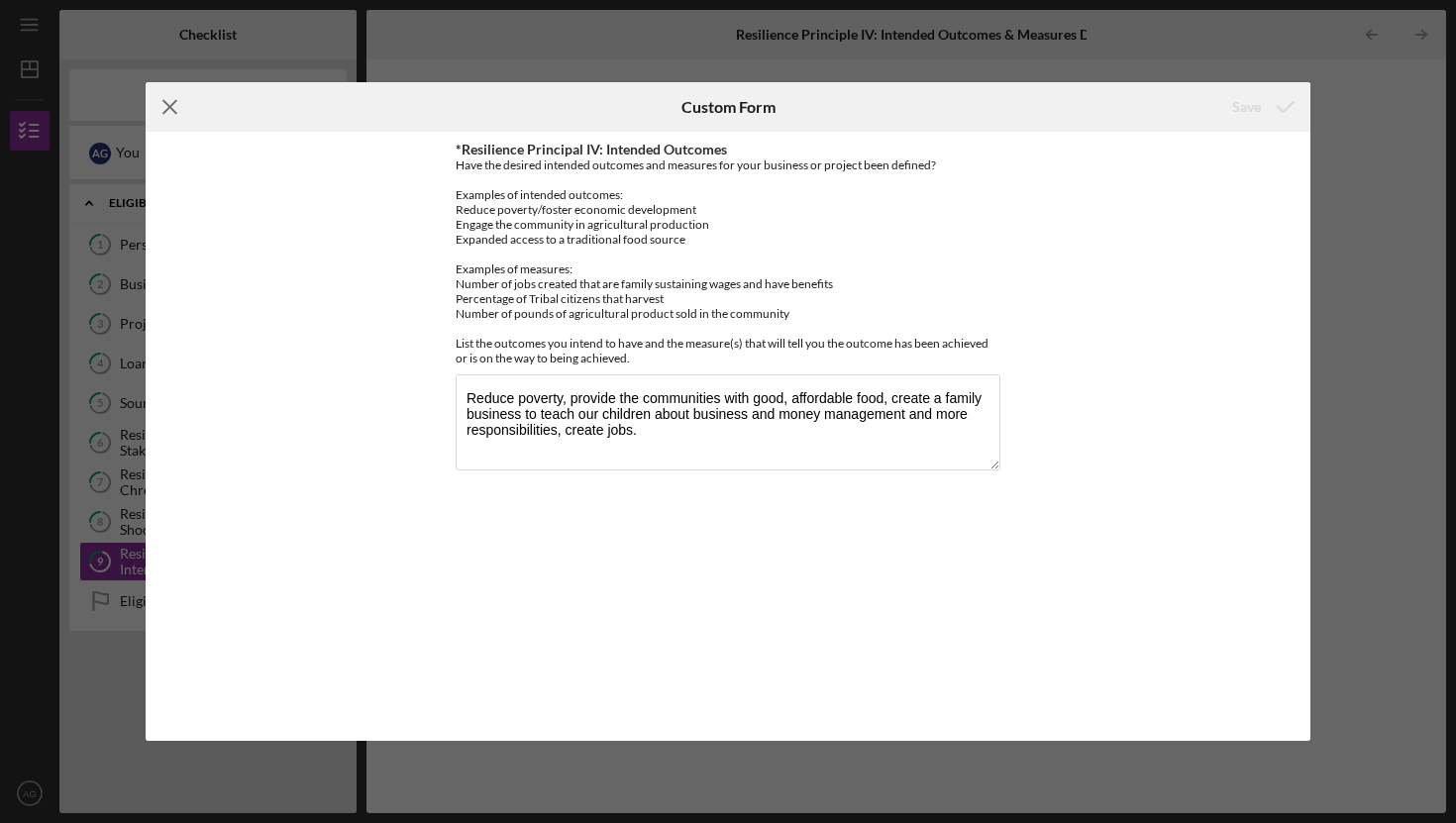 click on "Icon/Menu Close" 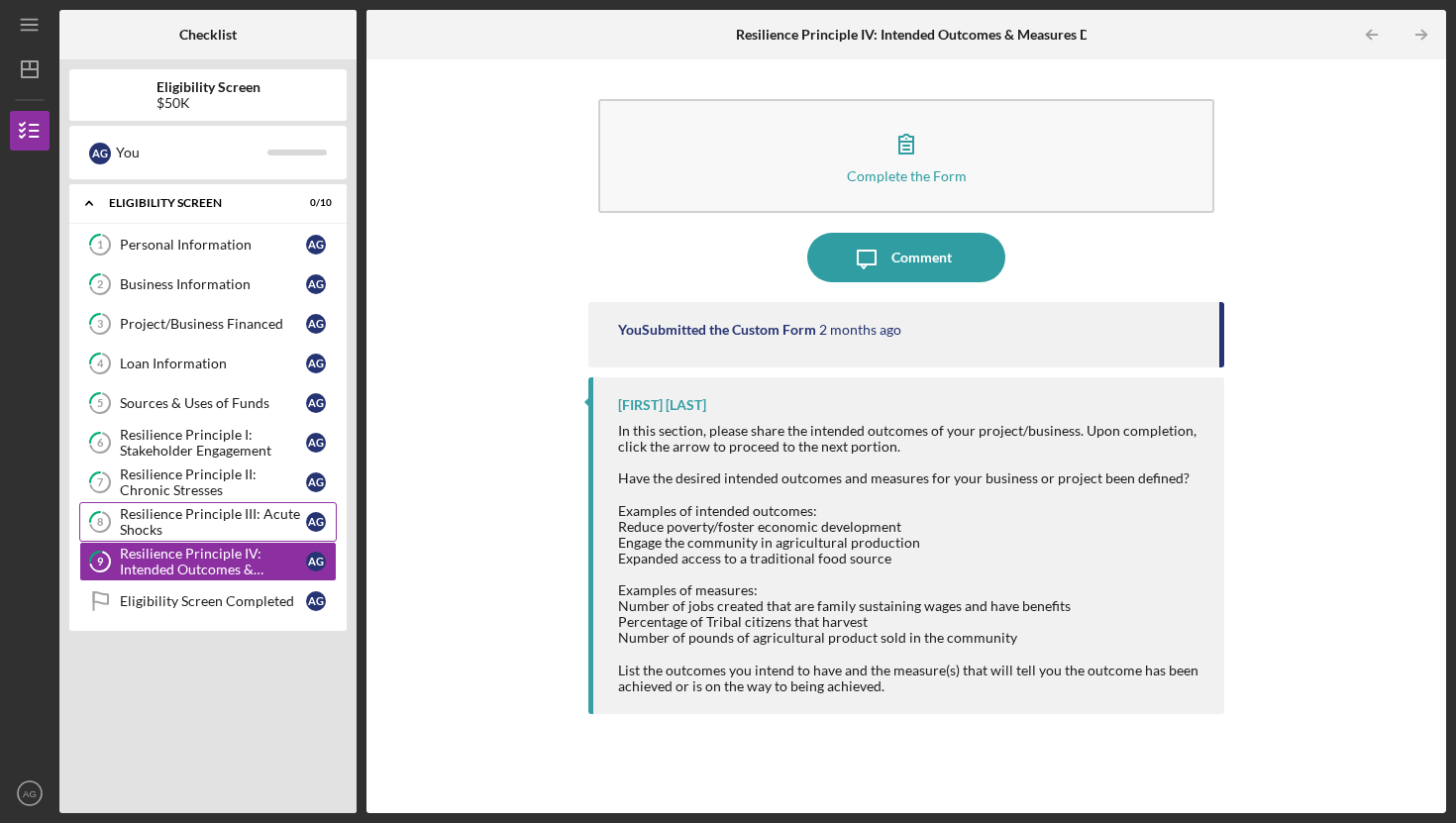 click on "Resilience Principle III: Acute Shocks" at bounding box center (213, 522) 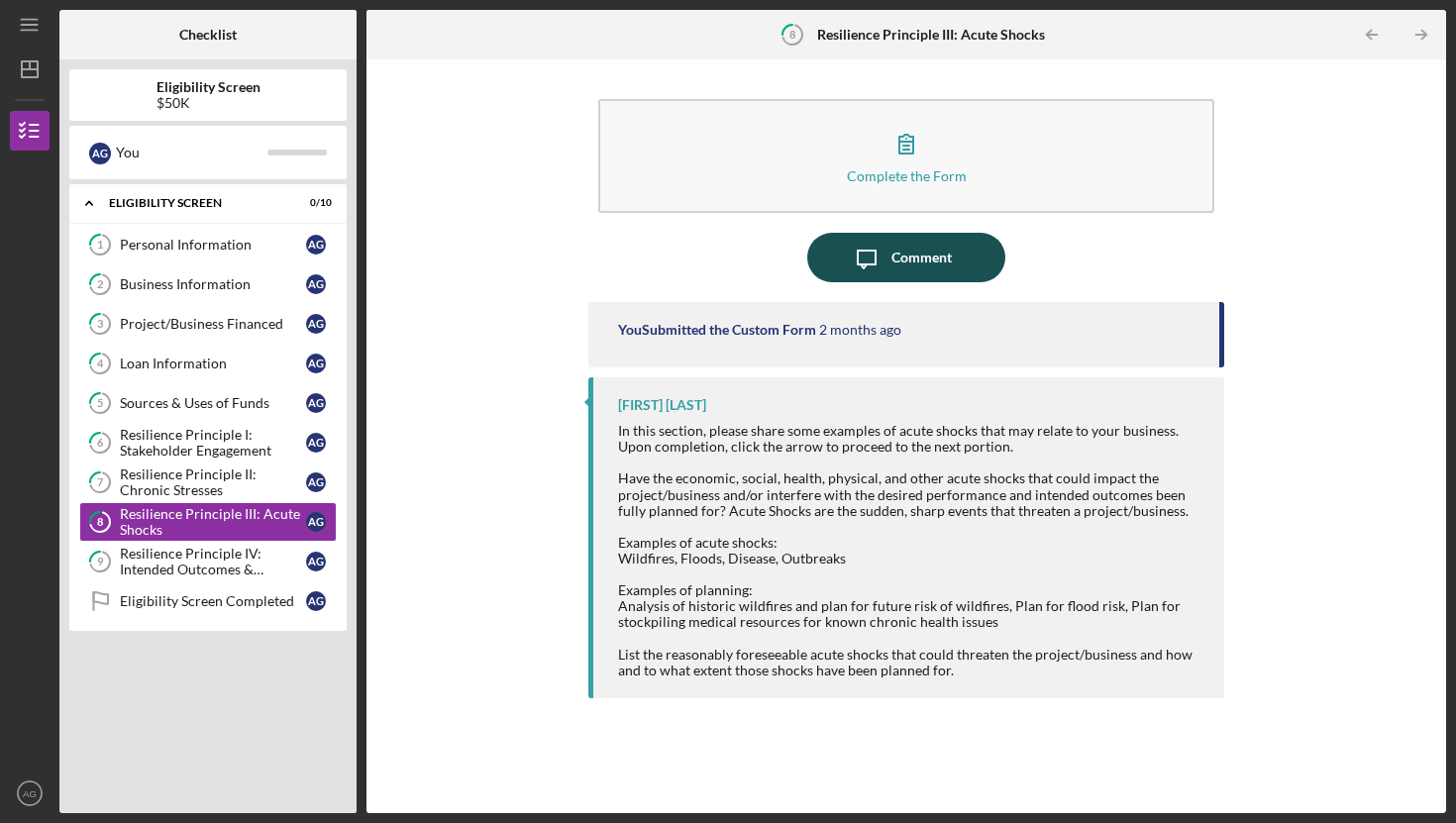 click on "Comment" at bounding box center [921, 257] 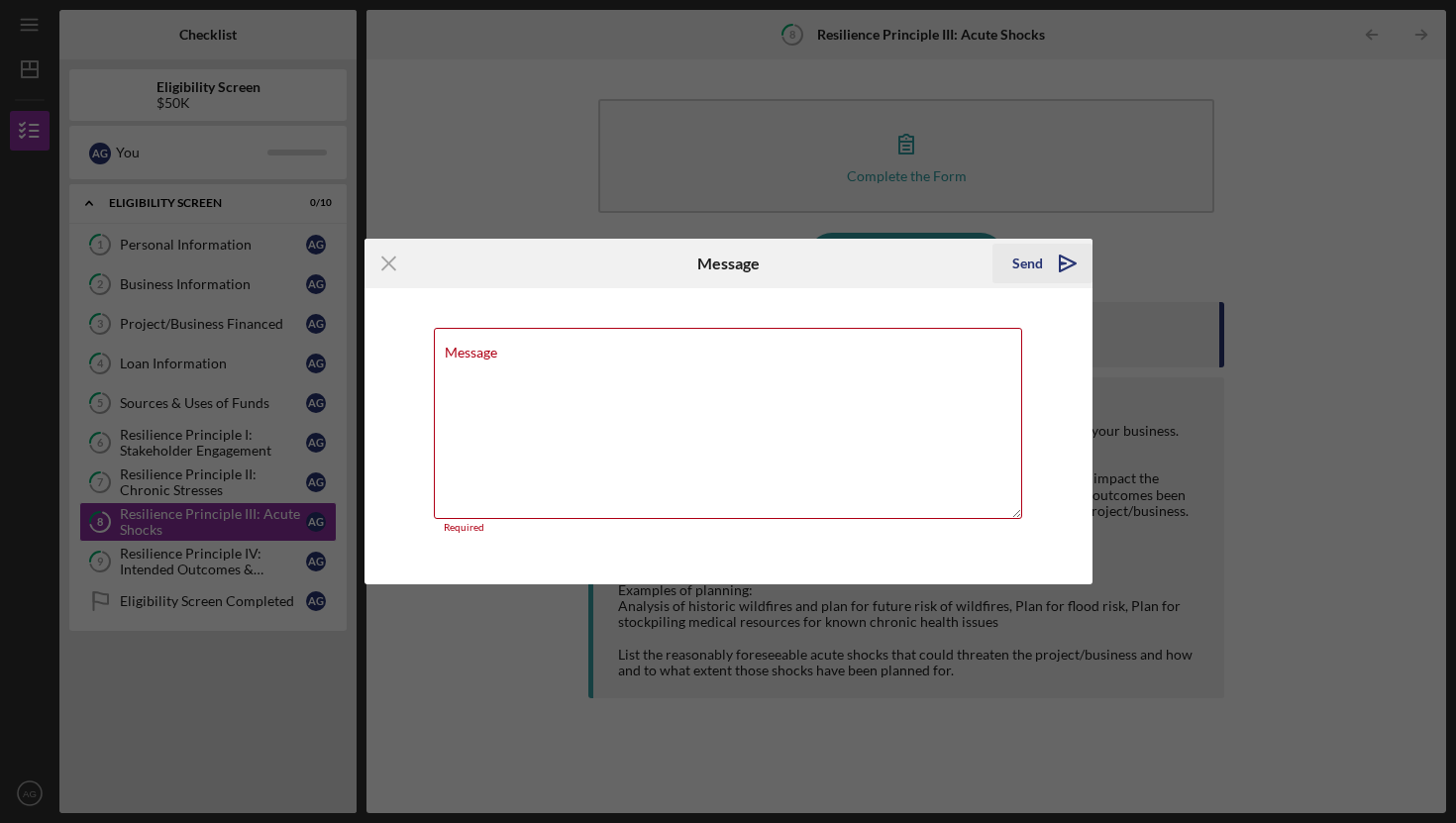 click 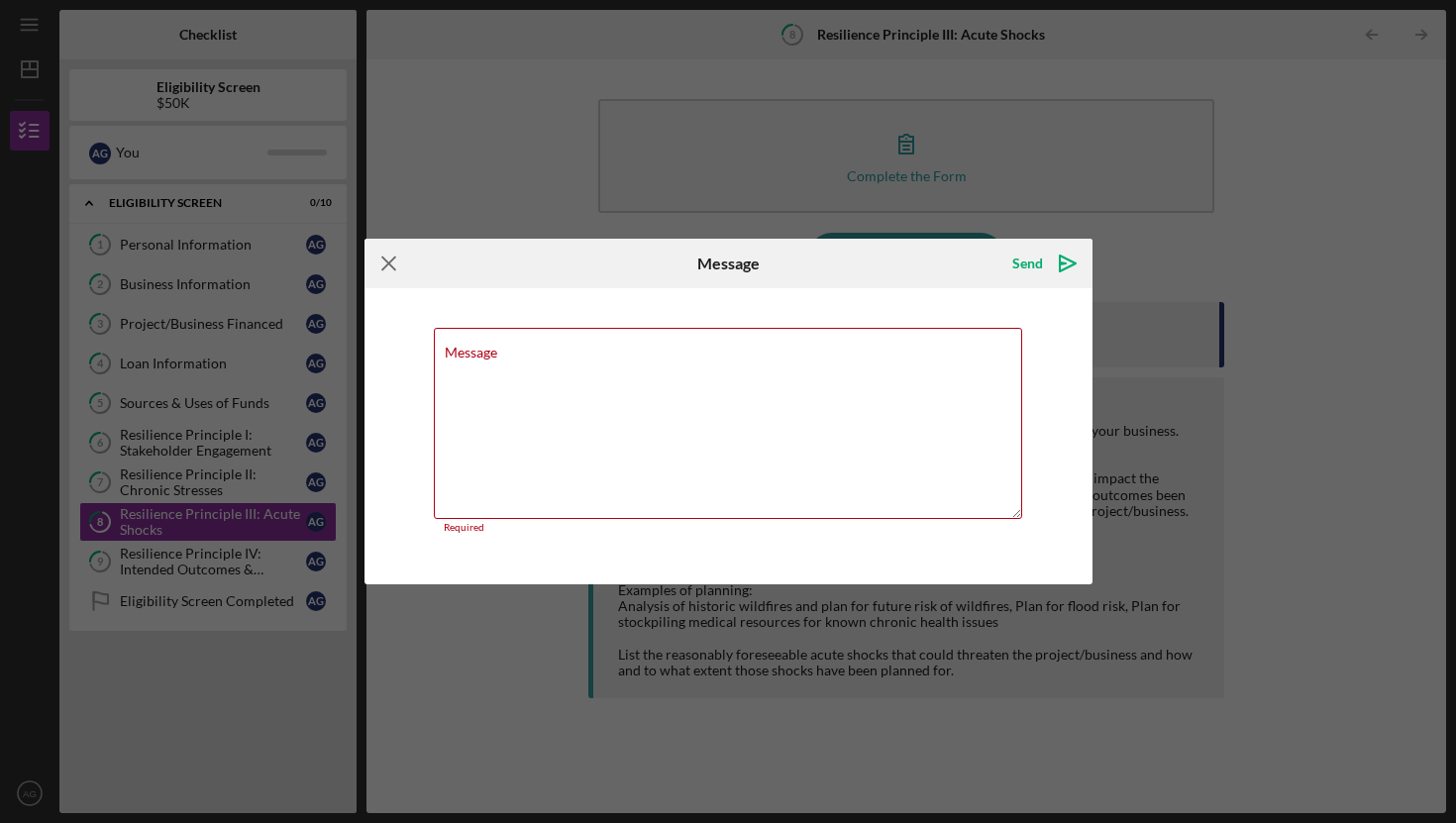 click 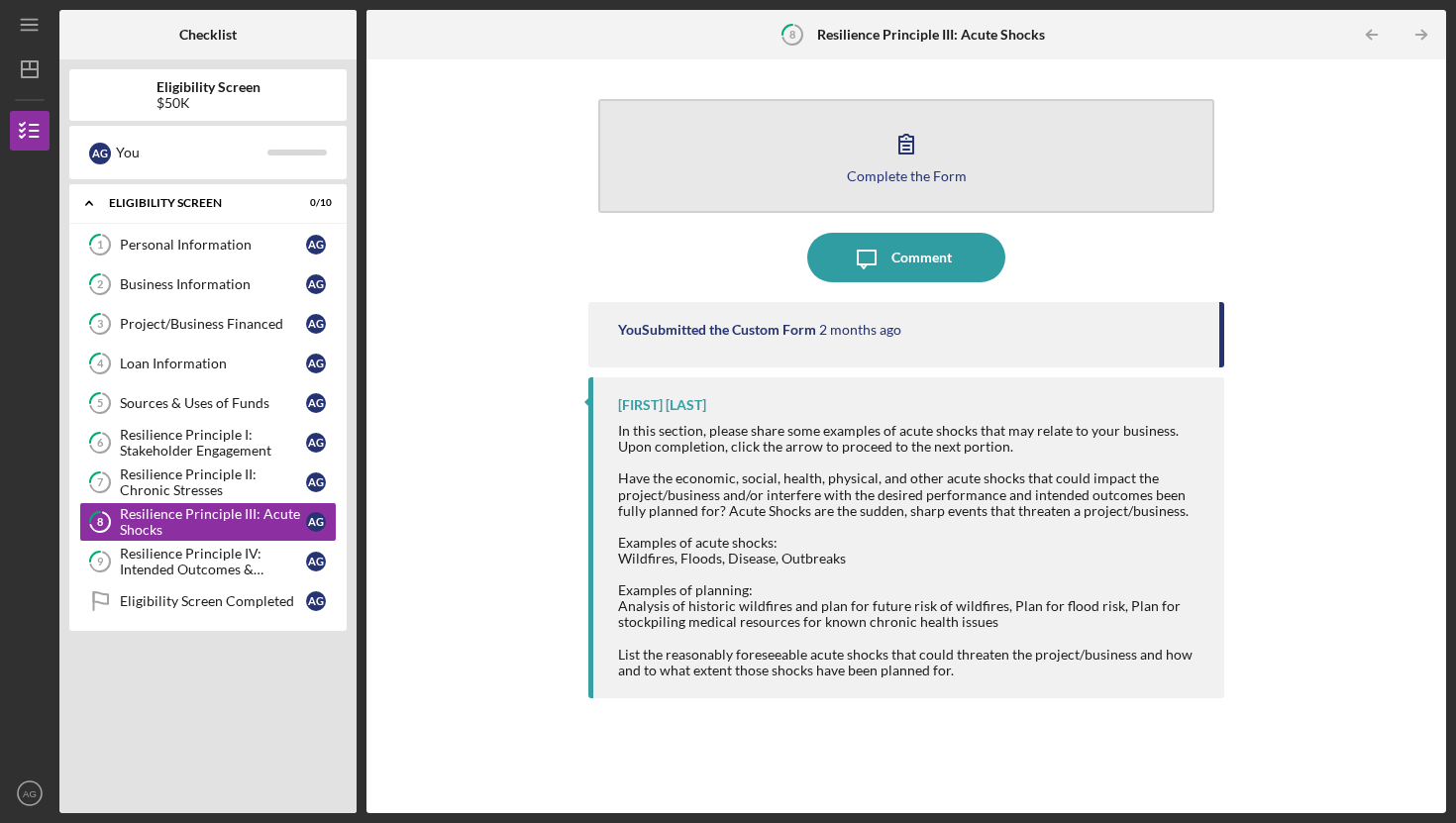 click on "Complete the Form" at bounding box center (906, 175) 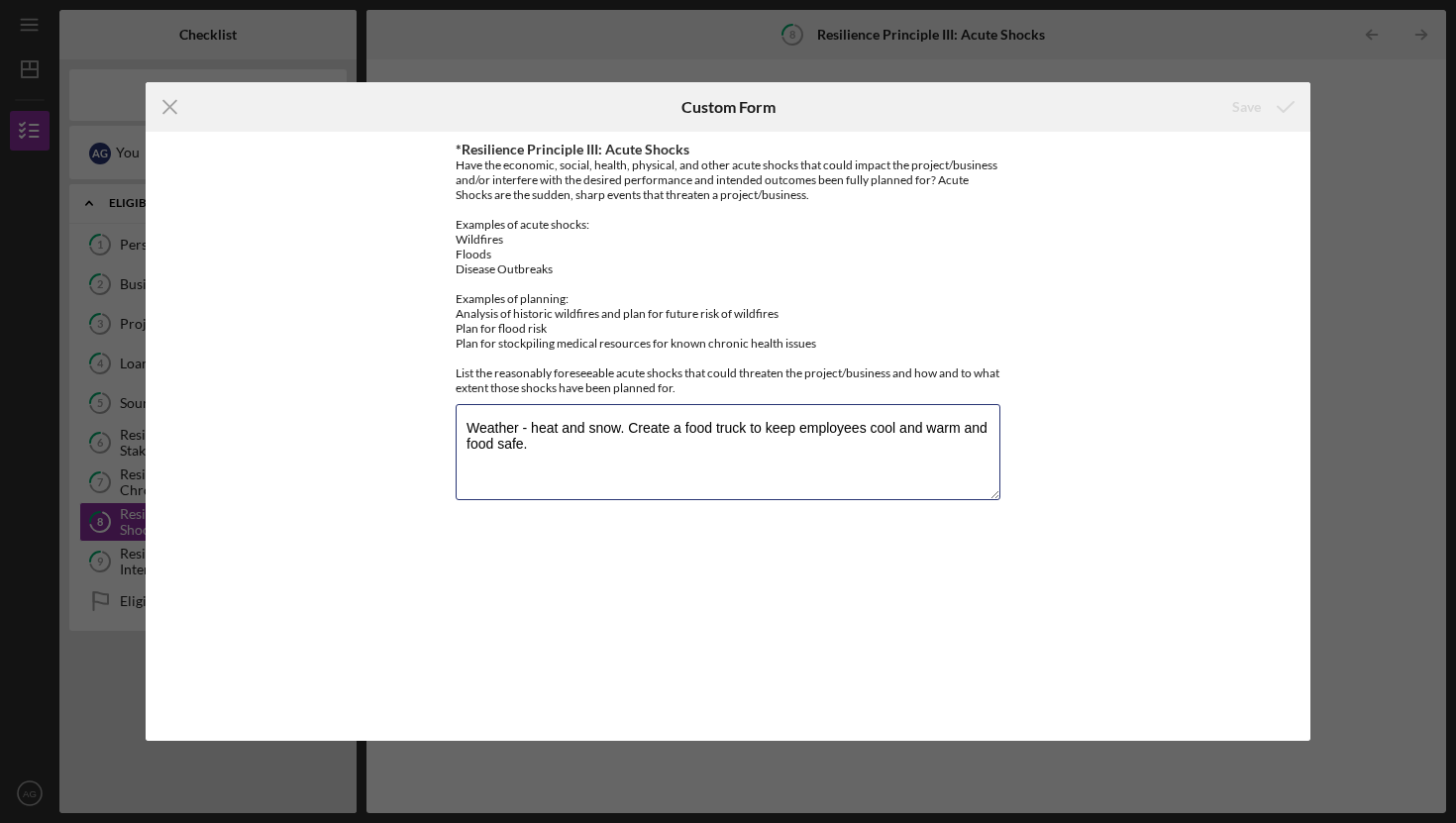drag, startPoint x: 573, startPoint y: 447, endPoint x: 416, endPoint y: 404, distance: 162.78206 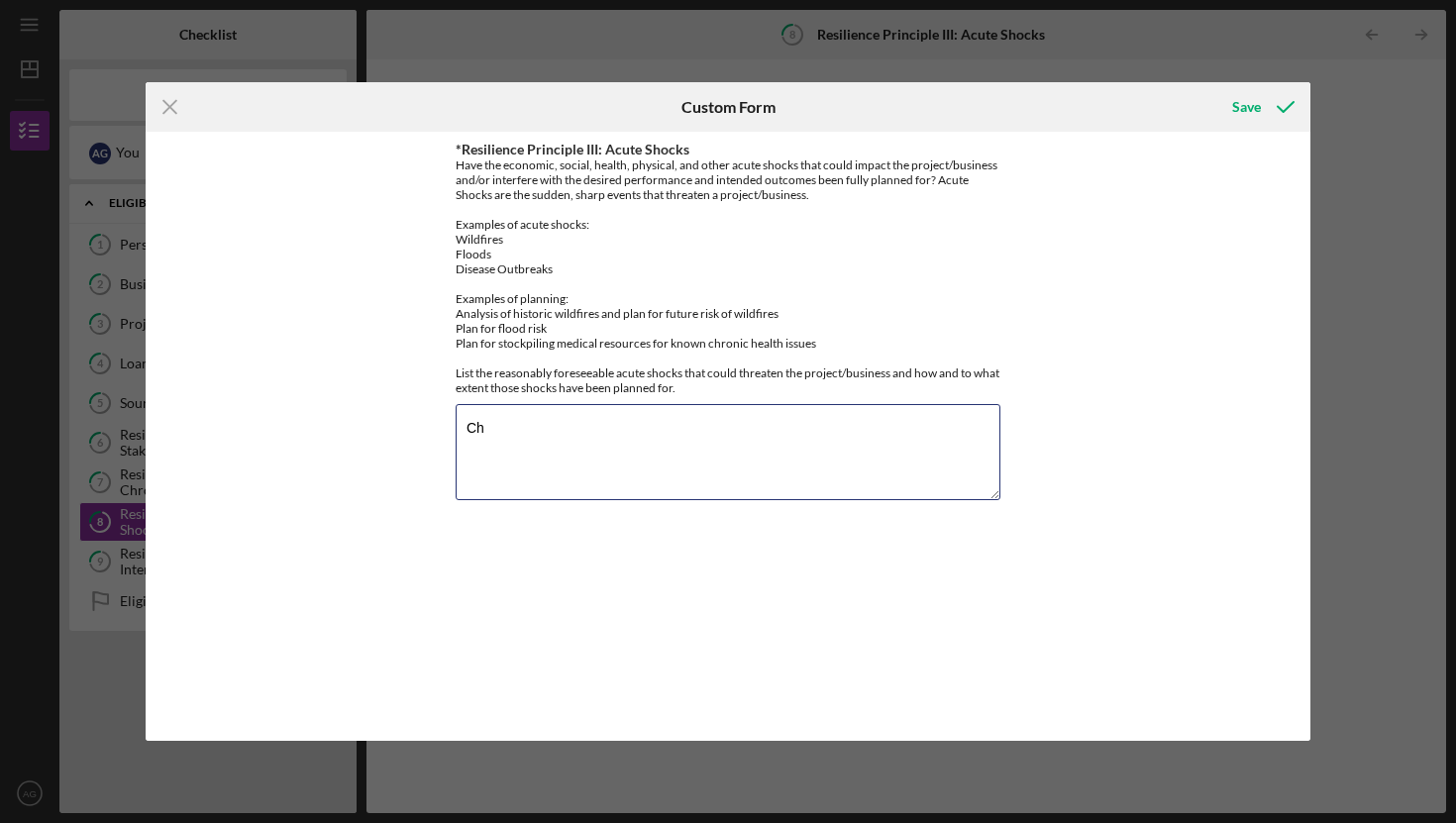 type on "C" 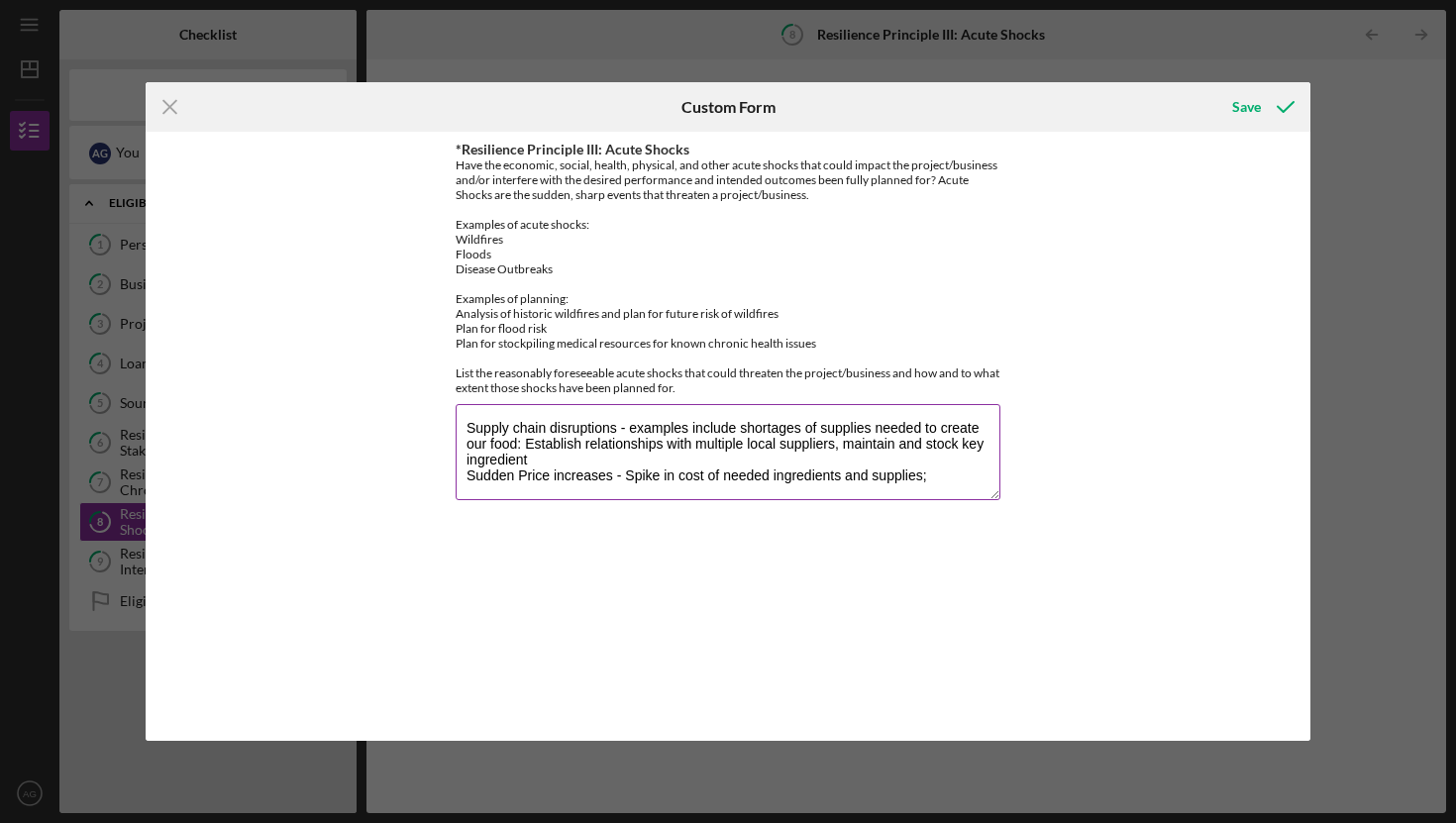 click on "Supply chain disruptions - examples include shortages of supplies needed to create our food: Establish relationships with multiple local suppliers, maintain and stock key ingredient
Sudden Price increases - Spike in cost of needed ingredients and supplies;" at bounding box center (728, 452) 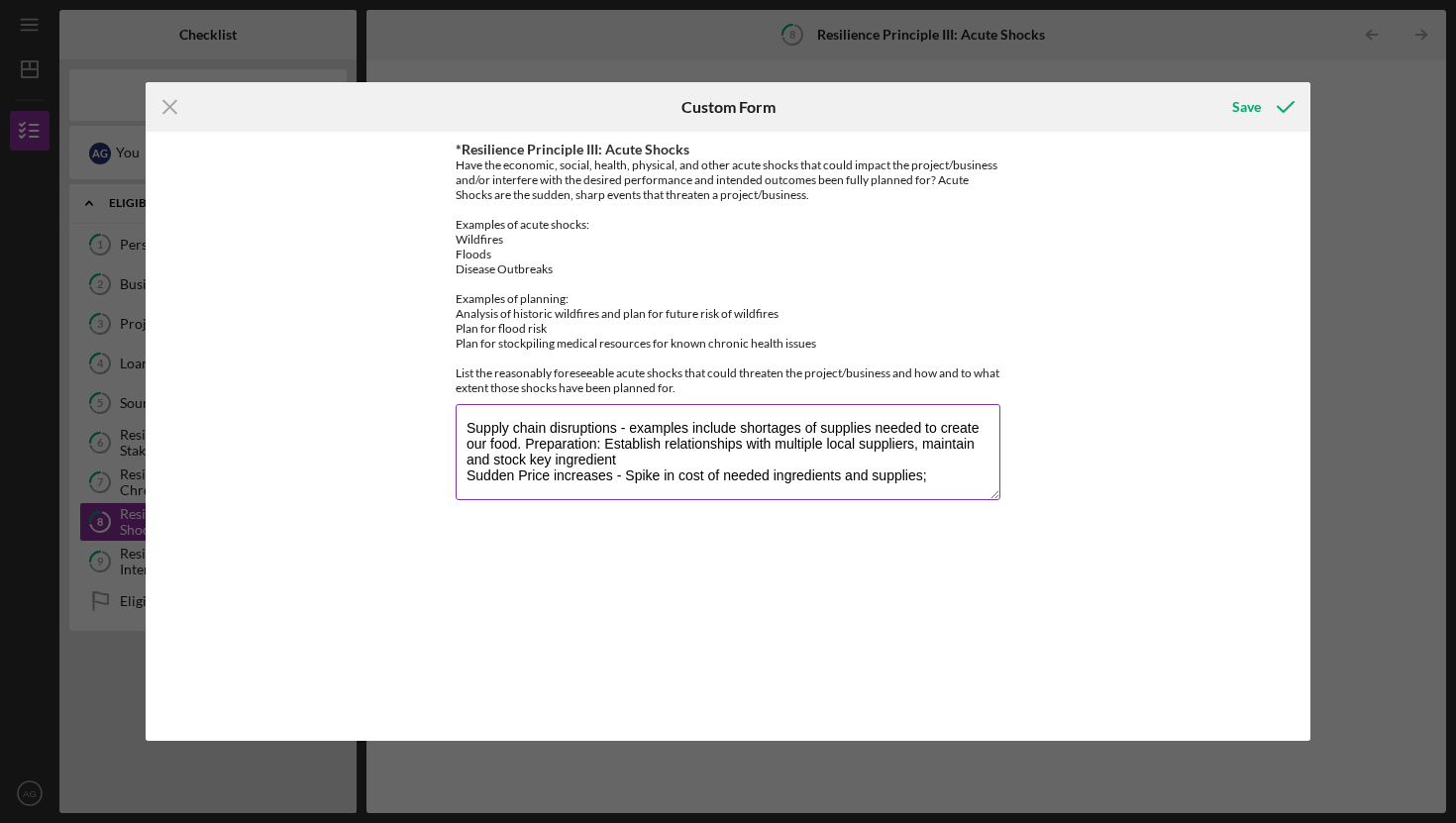 click on "Supply chain disruptions - examples include shortages of supplies needed to create our food. Preparation: Establish relationships with multiple local suppliers, maintain and stock key ingredient
Sudden Price increases - Spike in cost of needed ingredients and supplies;" at bounding box center (728, 452) 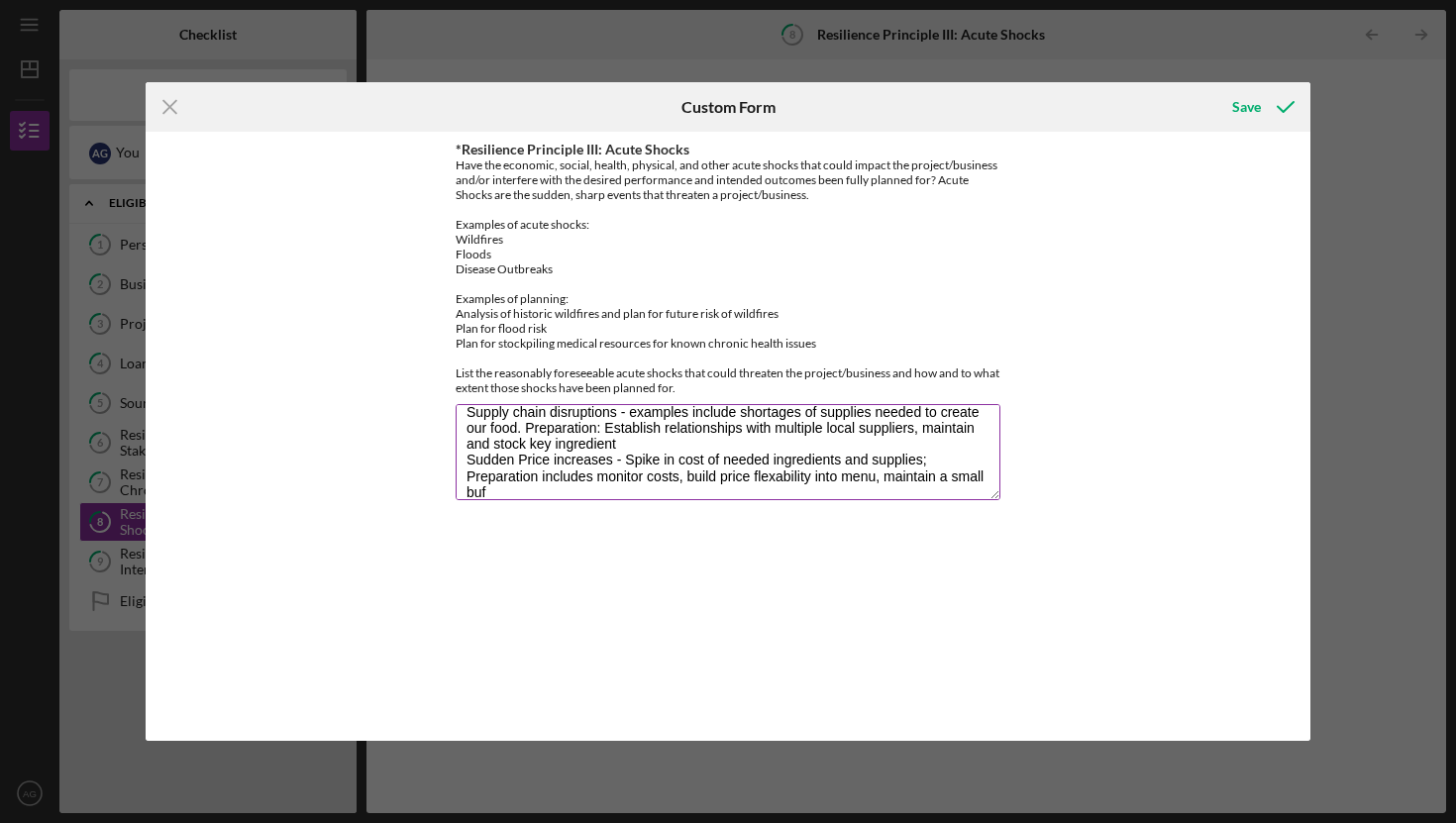scroll, scrollTop: 17, scrollLeft: 0, axis: vertical 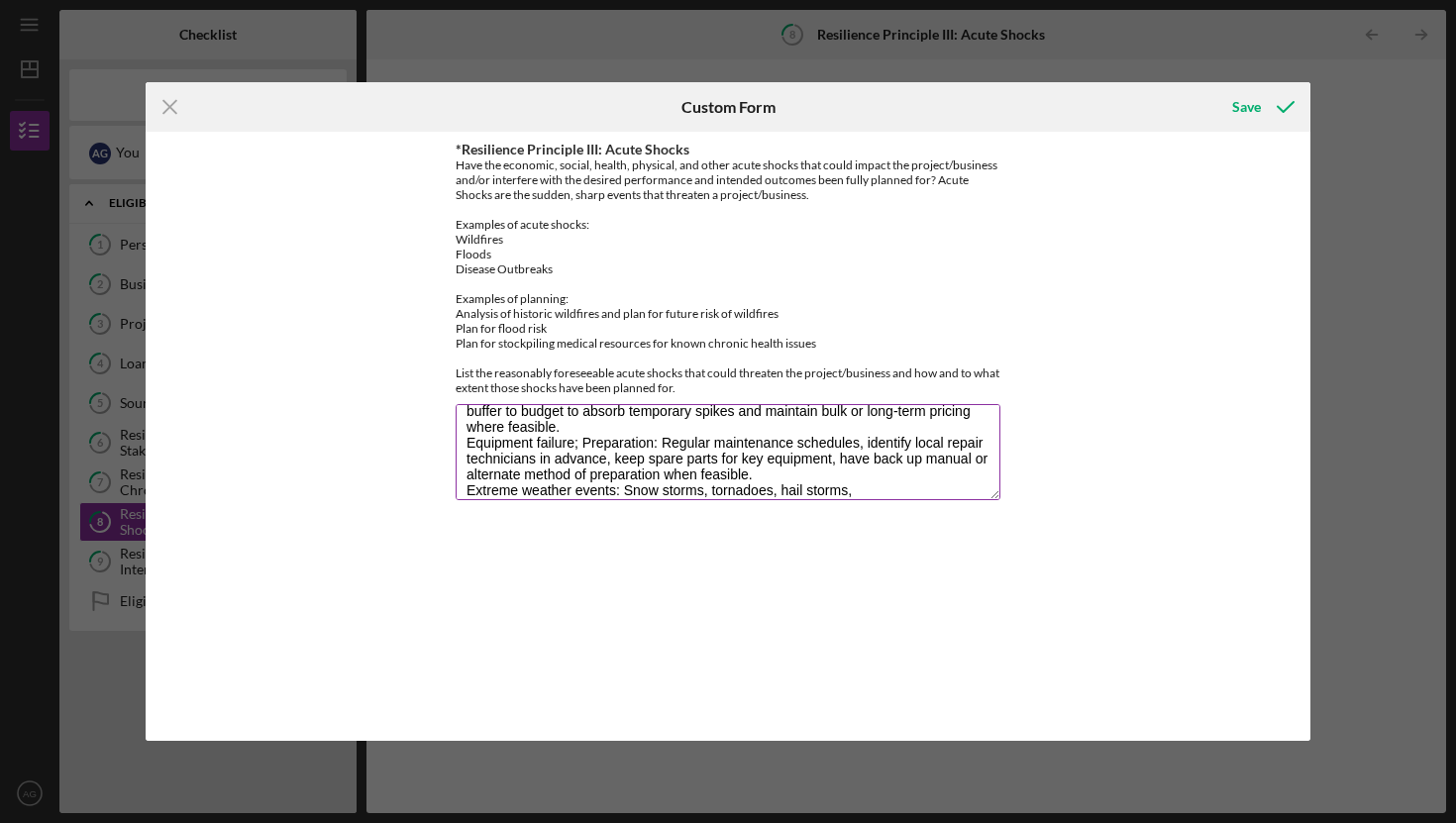 click on "Supply chain disruptions - examples include shortages of supplies needed to create our food. Preparation: Establish relationships with multiple local suppliers, maintain and stock key ingredient
Sudden Price increases - Spike in cost of needed ingredients and supplies; Preparation includes monitor costs, build price flexability into menu, maintain a small buffer to budget to absorb temporary spikes and maintain bulk or long-term pricing where feasible.
Equipment failure; Preparation: Regular maintenance schedules, identify local repair technicians in advance, keep spare parts for key equipment, have back up manual or alternate method of preparation when feasible.
Extreme weather events: Snow storms, tornadoes, hail storms," at bounding box center (728, 452) 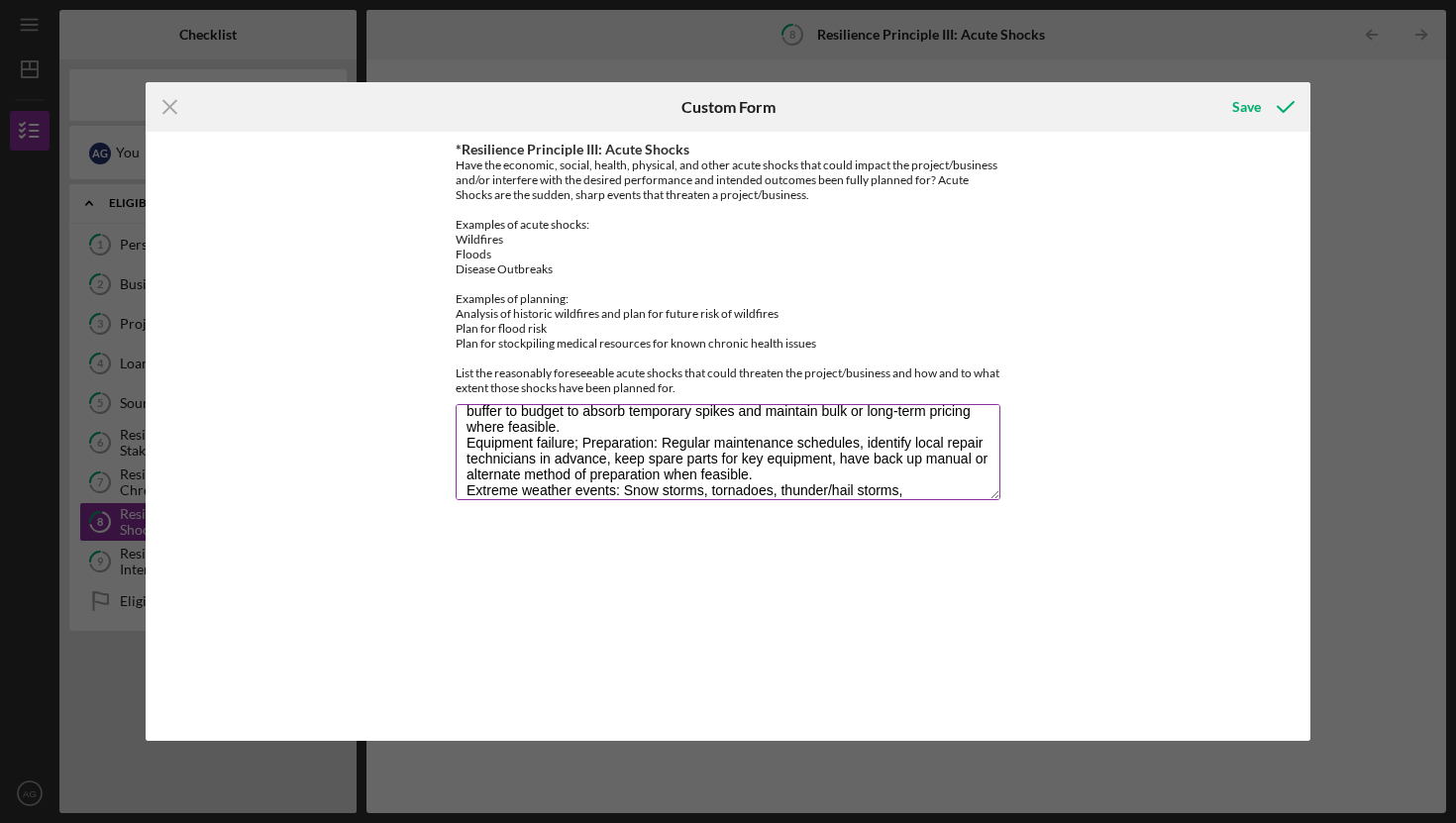 click on "Supply chain disruptions - examples include shortages of supplies needed to create our food. Preparation: Establish relationships with multiple local suppliers, maintain and stock key ingredient
Sudden Price increases - Spike in cost of needed ingredients and supplies; Preparation includes monitor costs, build price flexability into menu, maintain a small buffer to budget to absorb temporary spikes and maintain bulk or long-term pricing where feasible.
Equipment failure; Preparation: Regular maintenance schedules, identify local repair technicians in advance, keep spare parts for key equipment, have back up manual or alternate method of preparation when feasible.
Extreme weather events: Snow storms, tornadoes, thunder/hail storms," at bounding box center (728, 452) 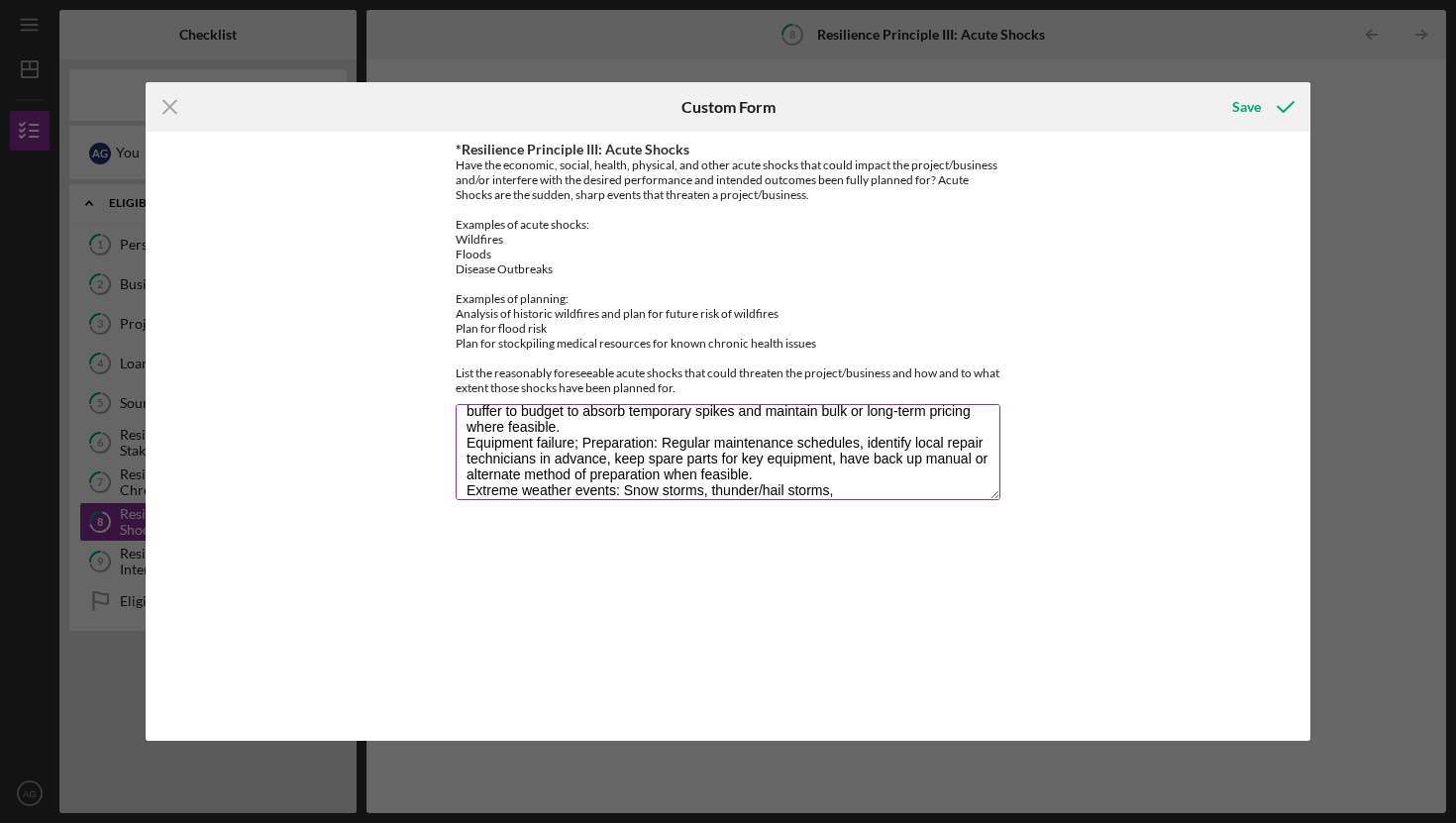 click on "Supply chain disruptions - examples include shortages of supplies needed to create our food. Preparation: Establish relationships with multiple local suppliers, maintain and stock key ingredient
Sudden Price increases - Spike in cost of needed ingredients and supplies; Preparation includes monitor costs, build price flexability into menu, maintain a small buffer to budget to absorb temporary spikes and maintain bulk or long-term pricing where feasible.
Equipment failure; Preparation: Regular maintenance schedules, identify local repair technicians in advance, keep spare parts for key equipment, have back up manual or alternate method of preparation when feasible.
Extreme weather events: Snow storms, thunder/hail storms," at bounding box center (728, 452) 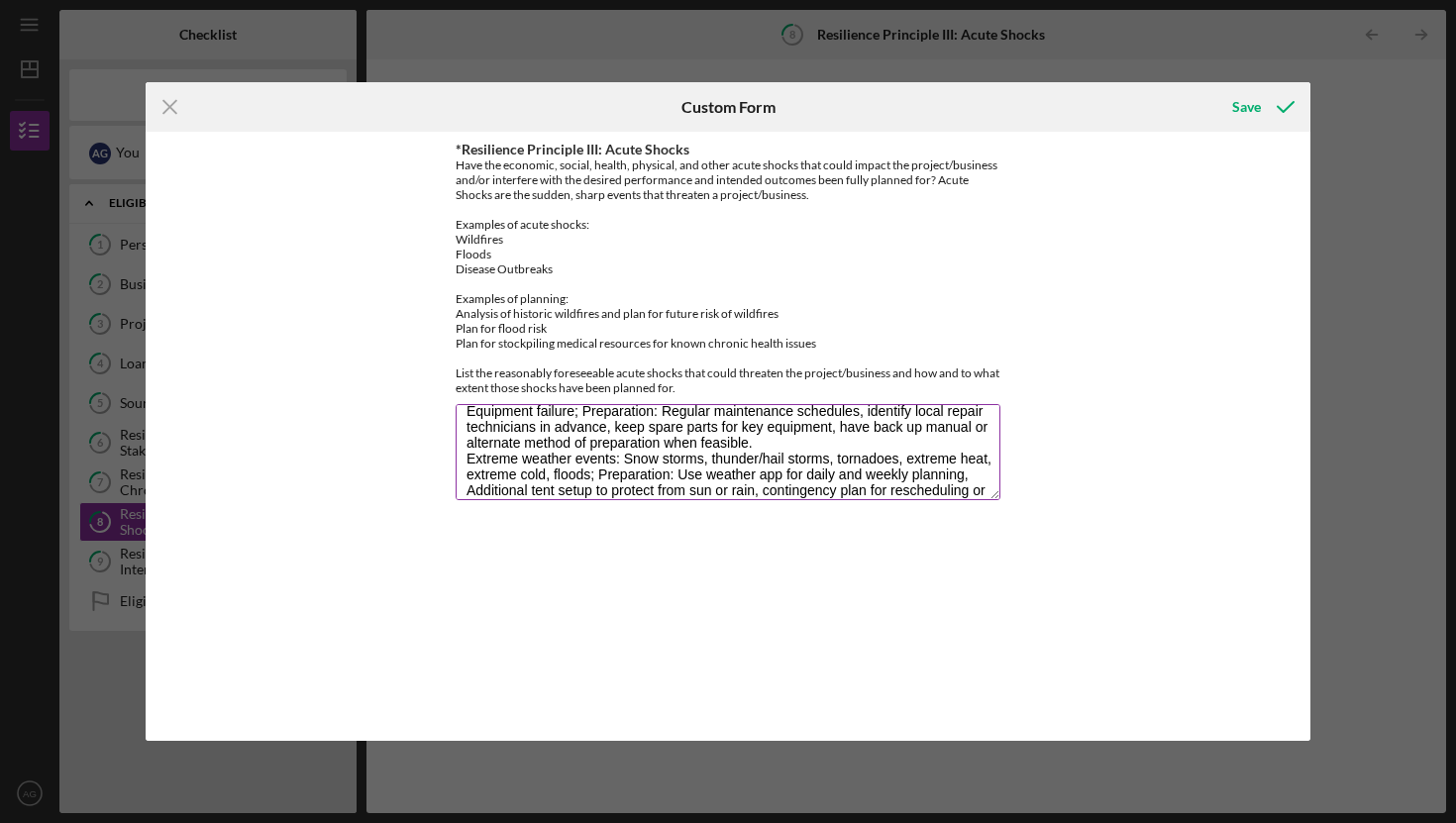 scroll, scrollTop: 145, scrollLeft: 0, axis: vertical 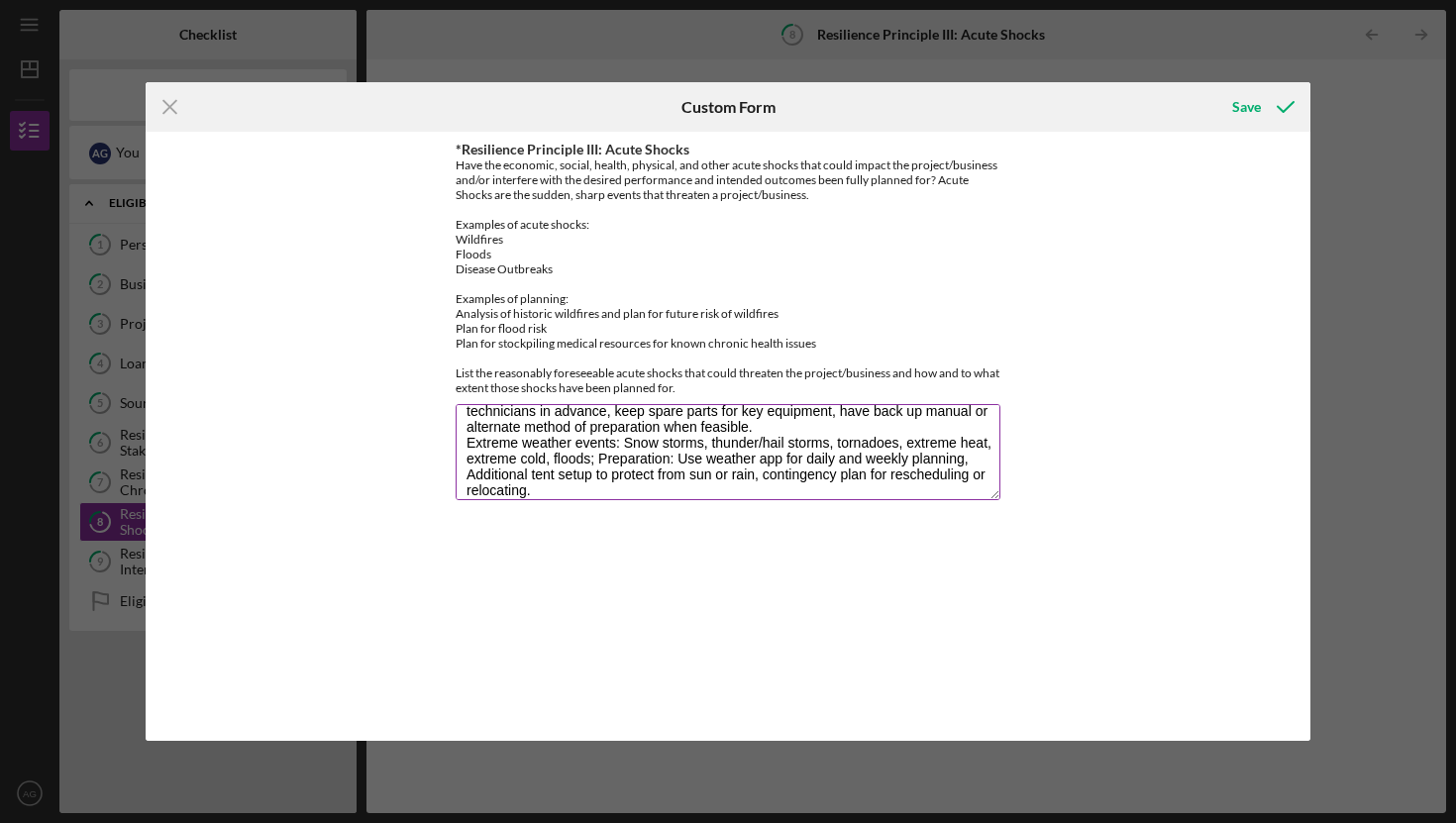 click on "Supply chain disruptions - examples include shortages of supplies needed to create our food. Preparation: Establish relationships with multiple local suppliers, maintain and stock key ingredient
Sudden Price increases - Spike in cost of needed ingredients and supplies; Preparation includes monitor costs, build price flexability into menu, maintain a small buffer to budget to absorb temporary spikes and maintain bulk or long-term pricing where feasible.
Equipment failure; Preparation: Regular maintenance schedules, identify local repair technicians in advance, keep spare parts for key equipment, have back up manual or alternate method of preparation when feasible.
Extreme weather events: Snow storms, thunder/hail storms, tornadoes, extreme heat, extreme cold, floods; Preparation: Use weather app for daily and weekly planning, Additional tent setup to protect from sun or rain, contingency plan for rescheduling or relocating." at bounding box center (728, 452) 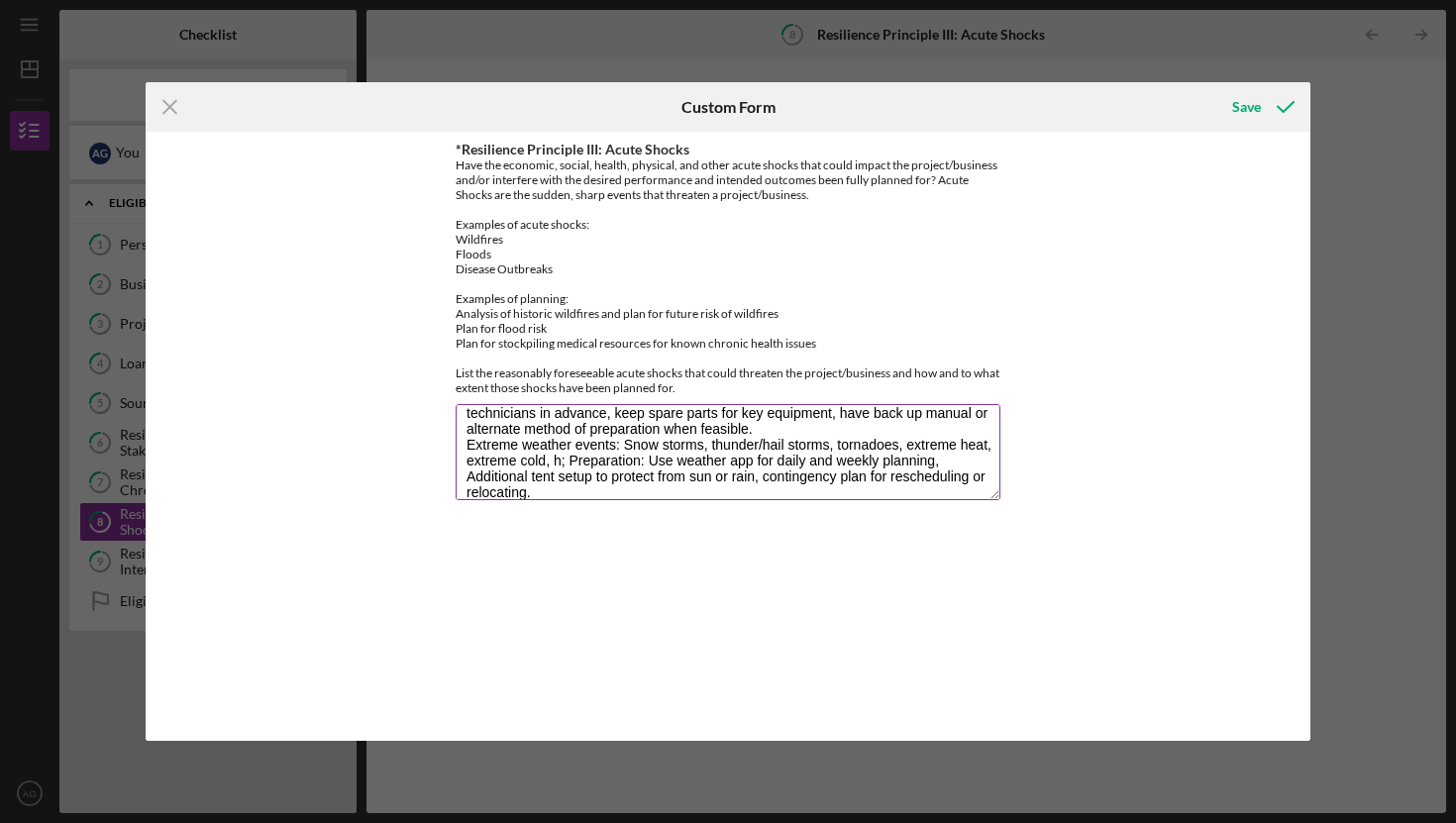scroll, scrollTop: 145, scrollLeft: 0, axis: vertical 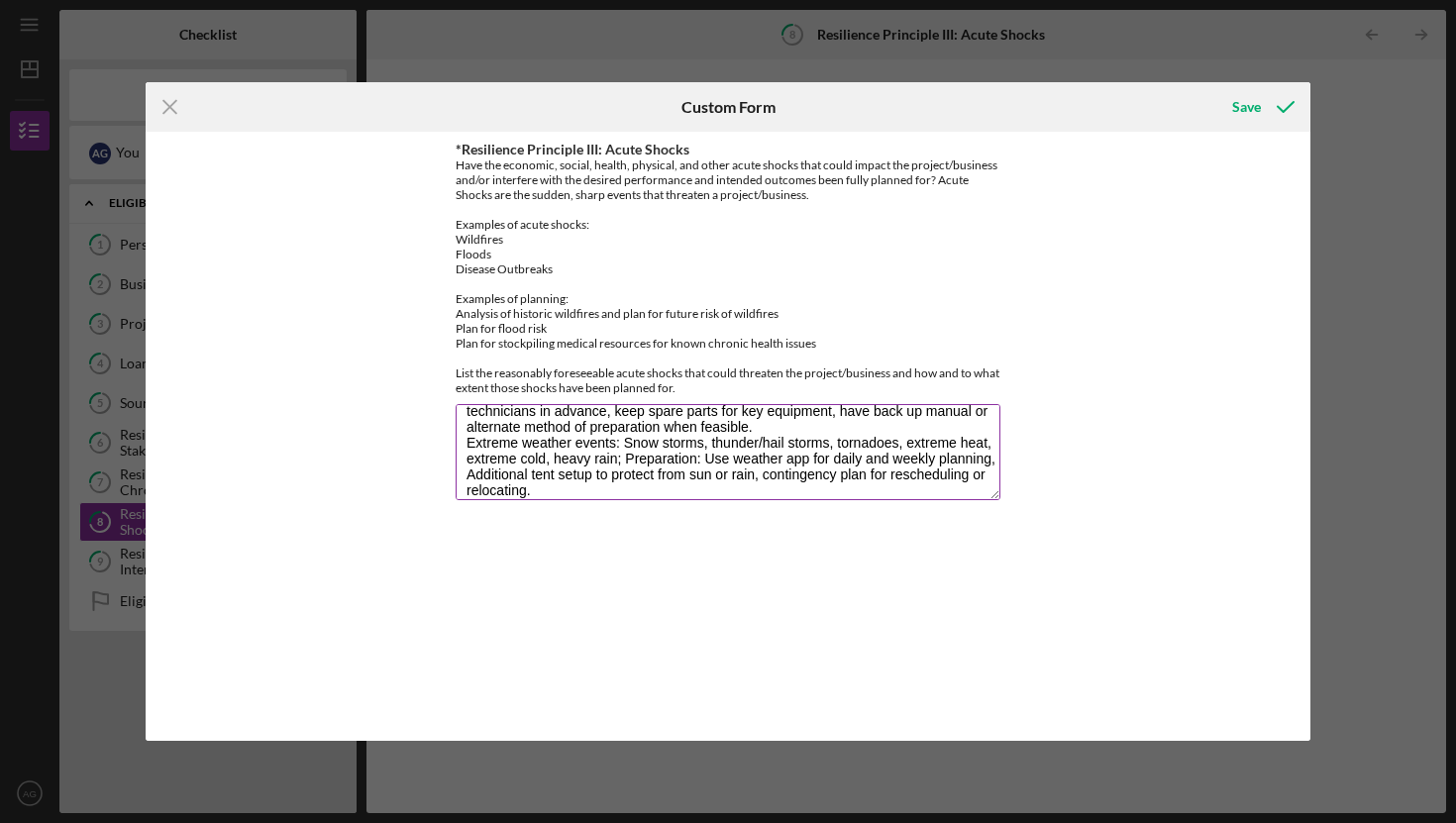 click on "Supply chain disruptions - examples include shortages of supplies needed to create our food. Preparation: Establish relationships with multiple local suppliers, maintain and stock key ingredient
Sudden Price increases - Spike in cost of needed ingredients and supplies; Preparation includes monitor costs, build price flexability into menu, maintain a small buffer to budget to absorb temporary spikes and maintain bulk or long-term pricing where feasible.
Equipment failure; Preparation: Regular maintenance schedules, identify local repair technicians in advance, keep spare parts for key equipment, have back up manual or alternate method of preparation when feasible.
Extreme weather events: Snow storms, thunder/hail storms, tornadoes, extreme heat, extreme cold, heavy rain; Preparation: Use weather app for daily and weekly planning, Additional tent setup to protect from sun or rain, contingency plan for rescheduling or relocating." at bounding box center [728, 452] 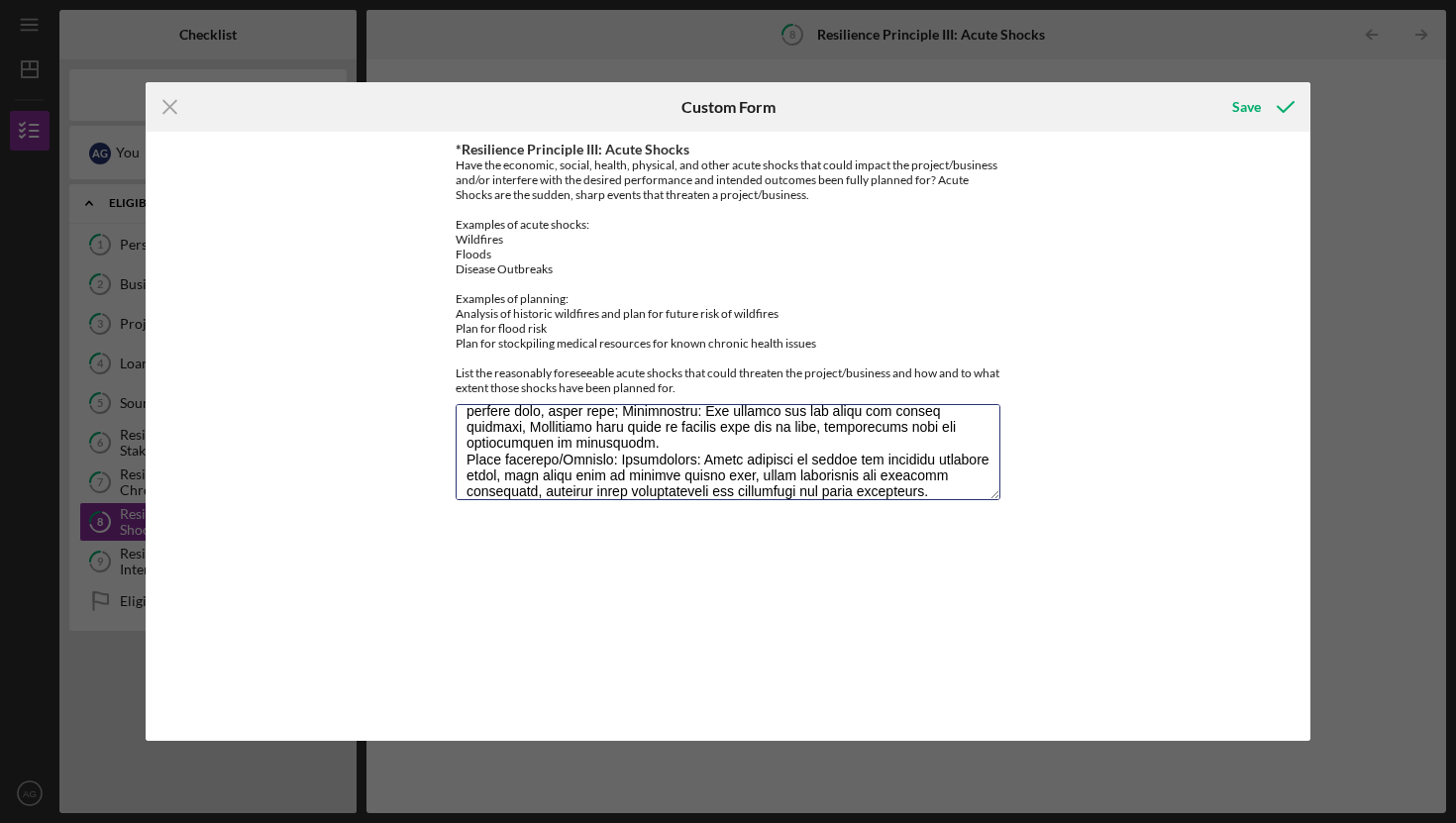 scroll, scrollTop: 208, scrollLeft: 0, axis: vertical 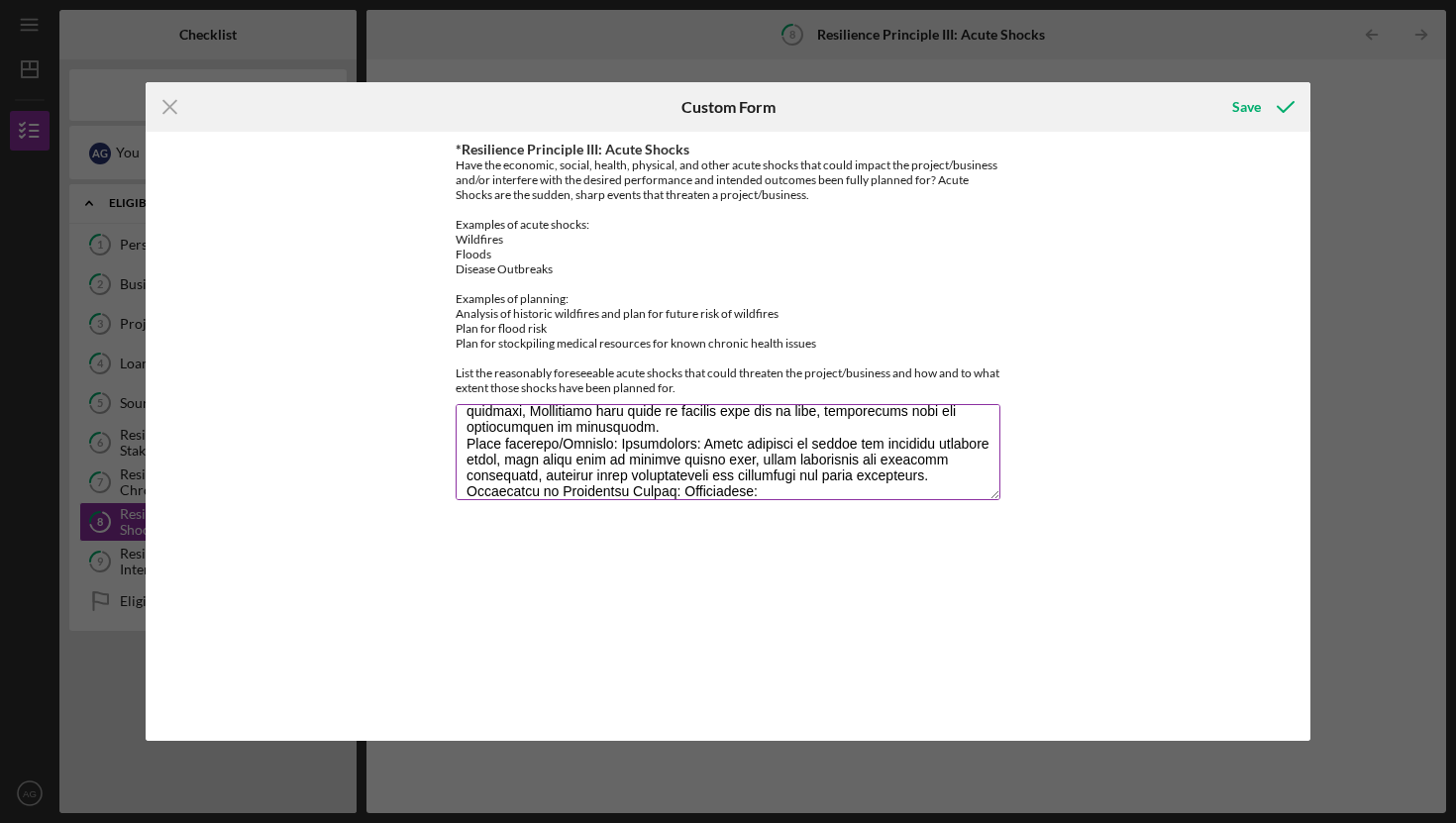 click on "*Resilience Principle III: Acute Shocks" at bounding box center [728, 452] 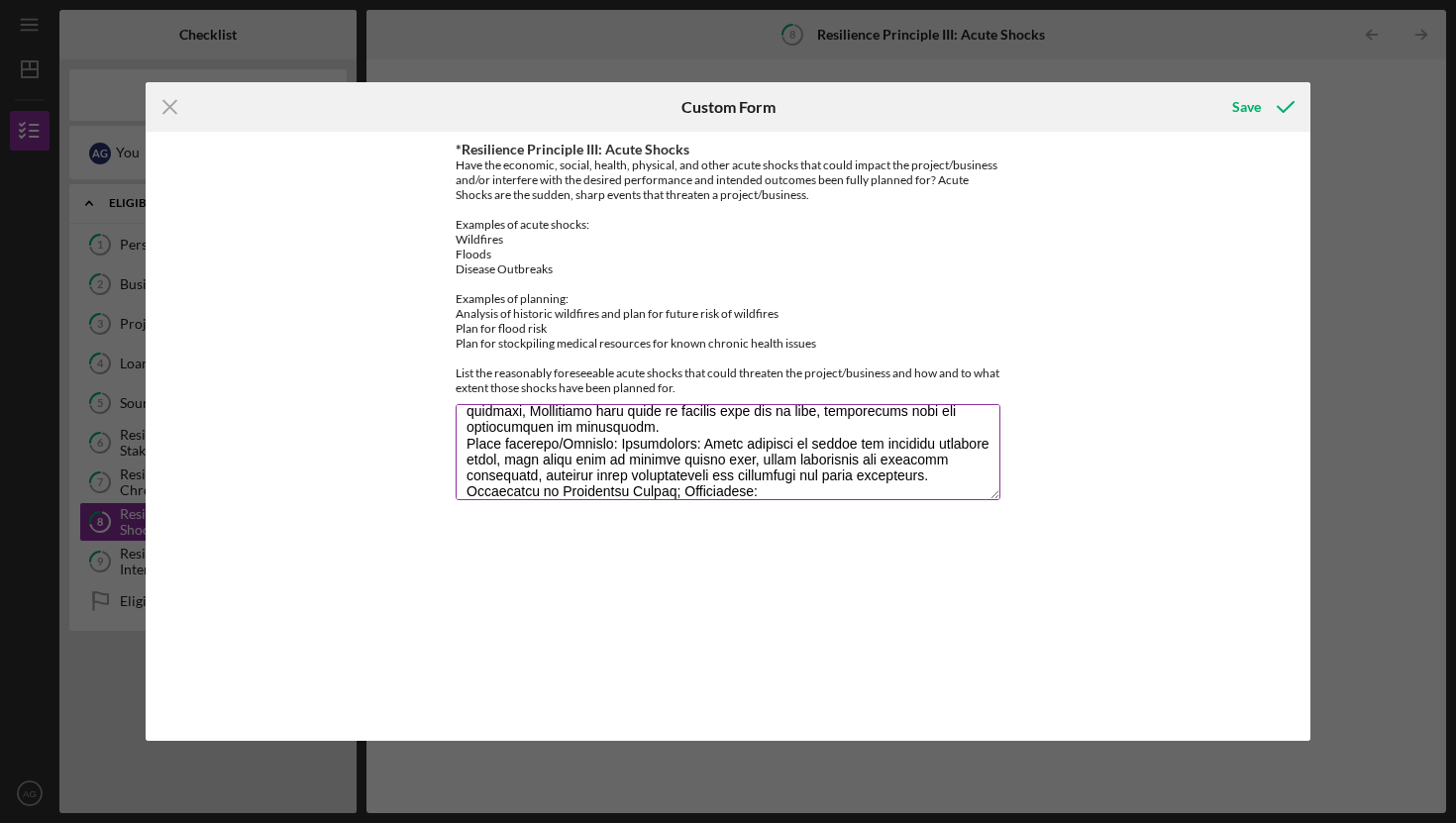 click on "*Resilience Principle III: Acute Shocks" at bounding box center [728, 452] 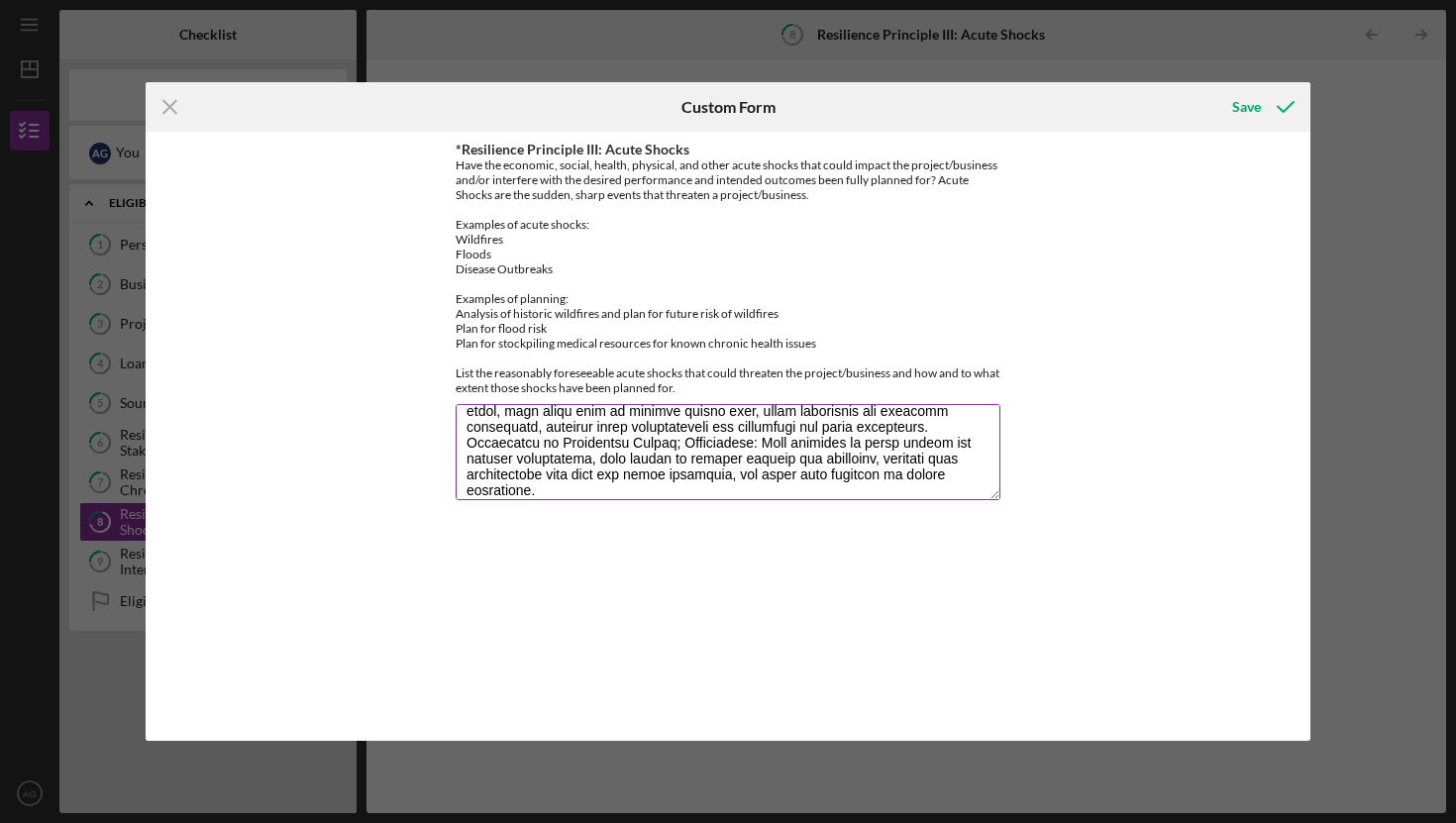 scroll, scrollTop: 272, scrollLeft: 0, axis: vertical 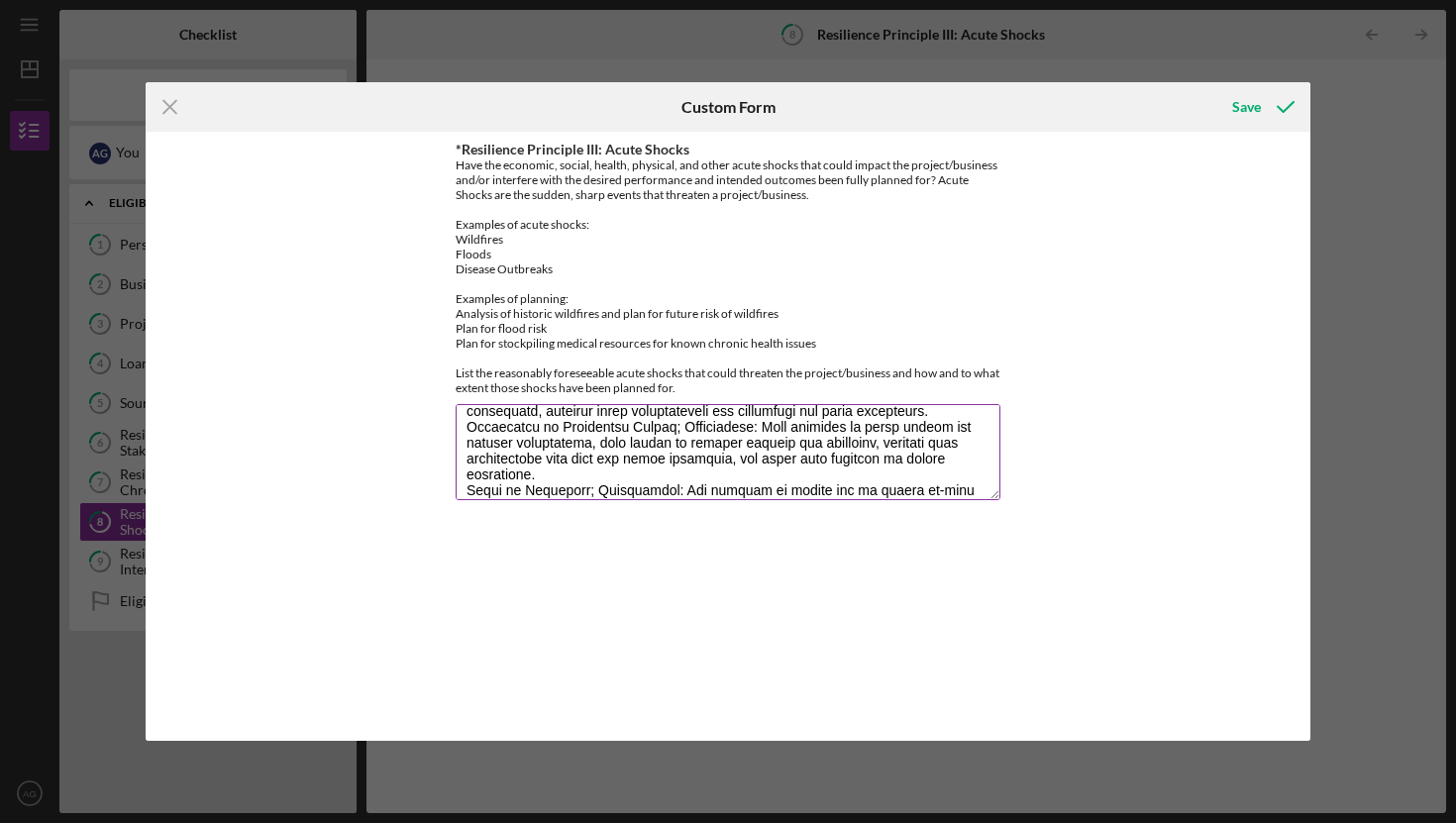 click on "*Resilience Principle III: Acute Shocks" at bounding box center (728, 452) 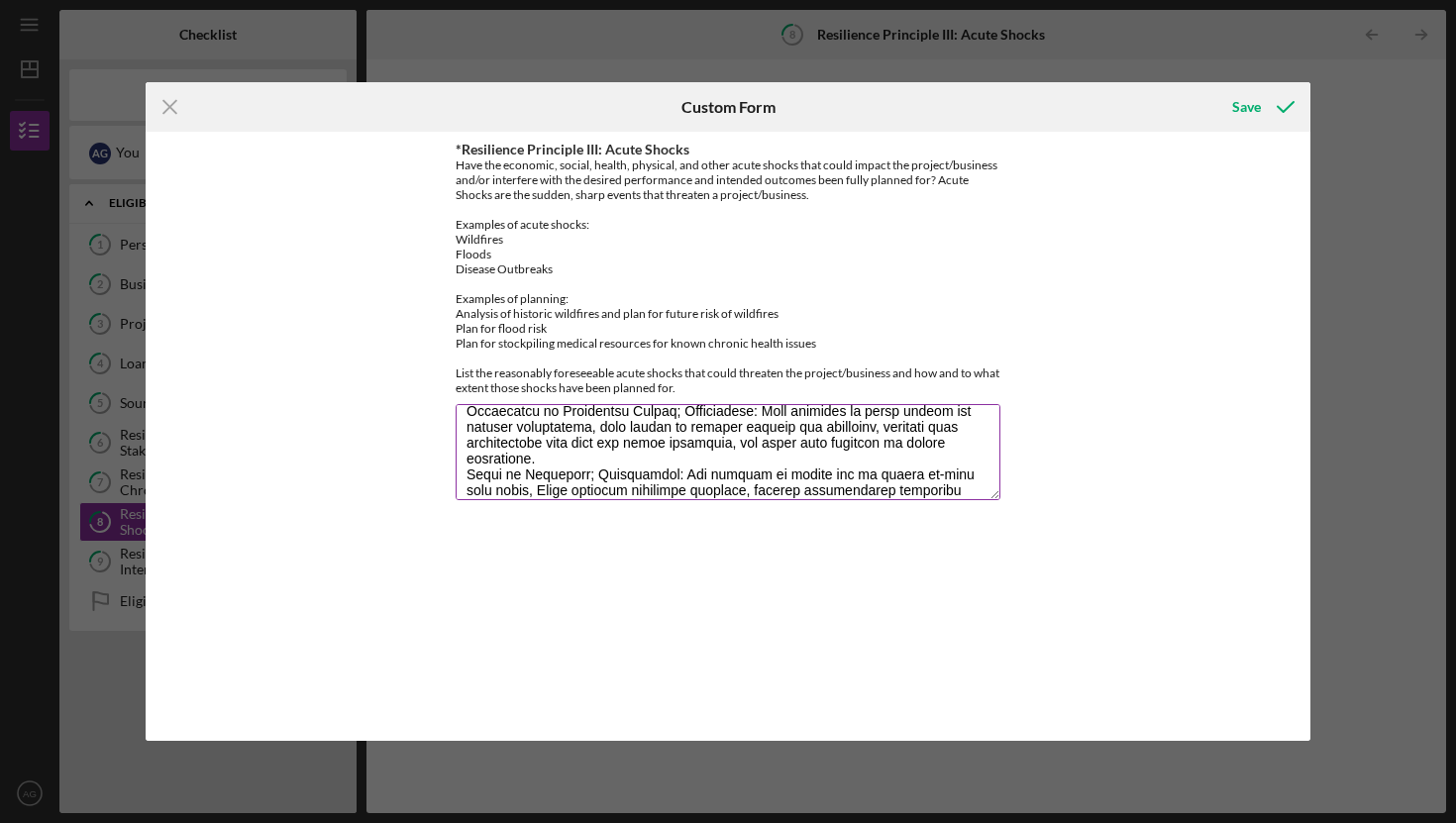 scroll, scrollTop: 304, scrollLeft: 0, axis: vertical 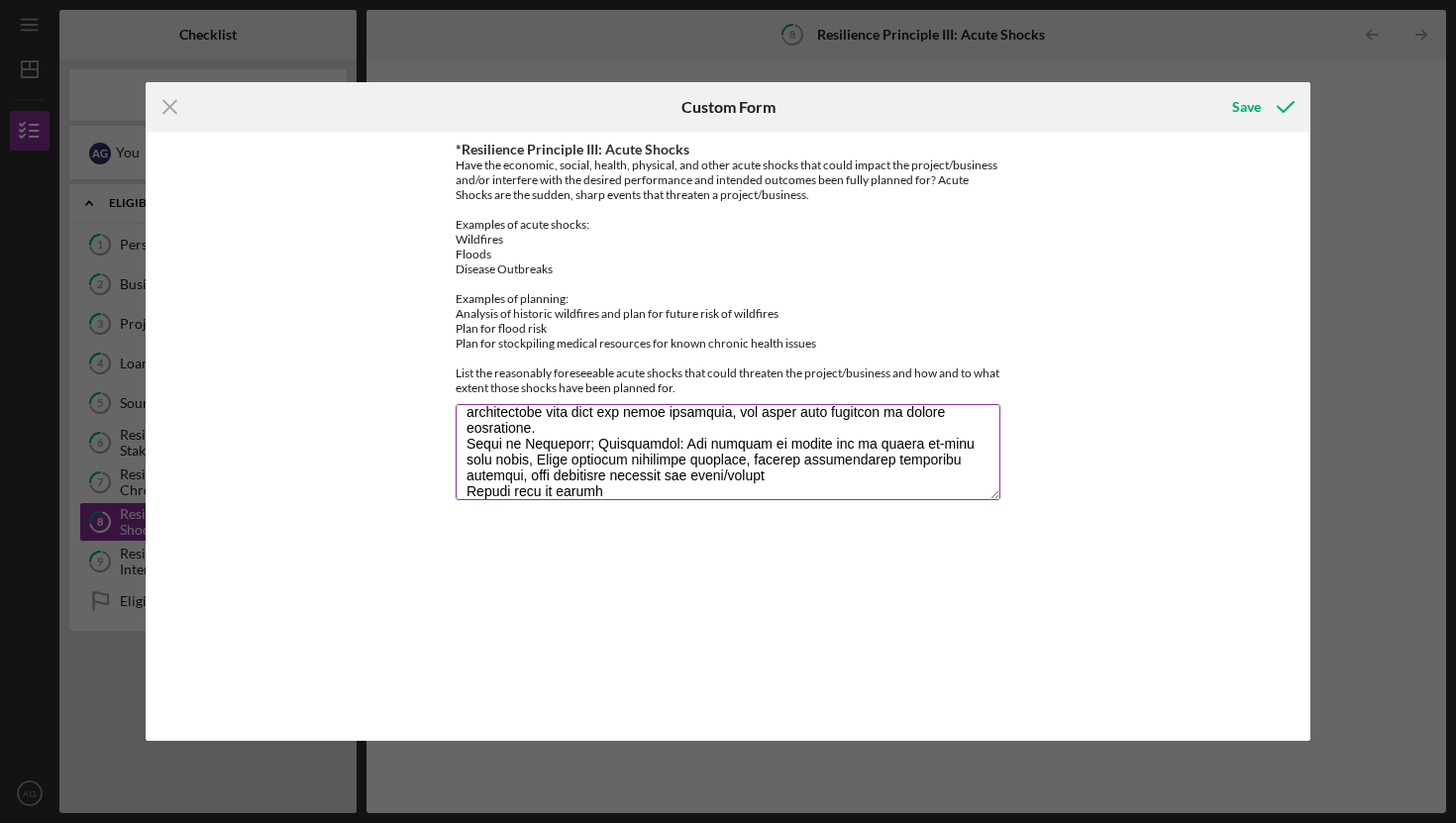 drag, startPoint x: 623, startPoint y: 498, endPoint x: 461, endPoint y: 479, distance: 163.11039 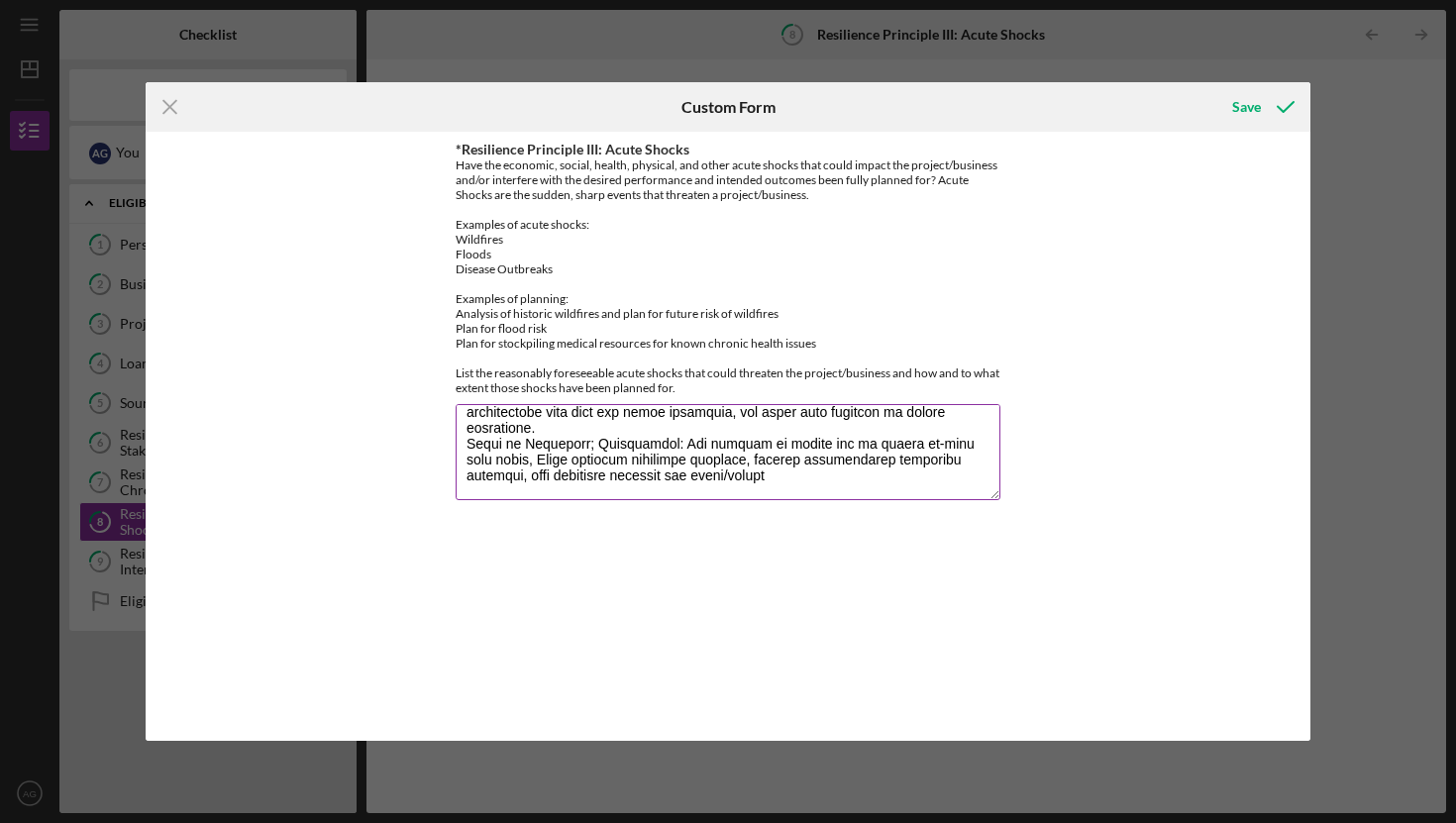 scroll, scrollTop: 302, scrollLeft: 0, axis: vertical 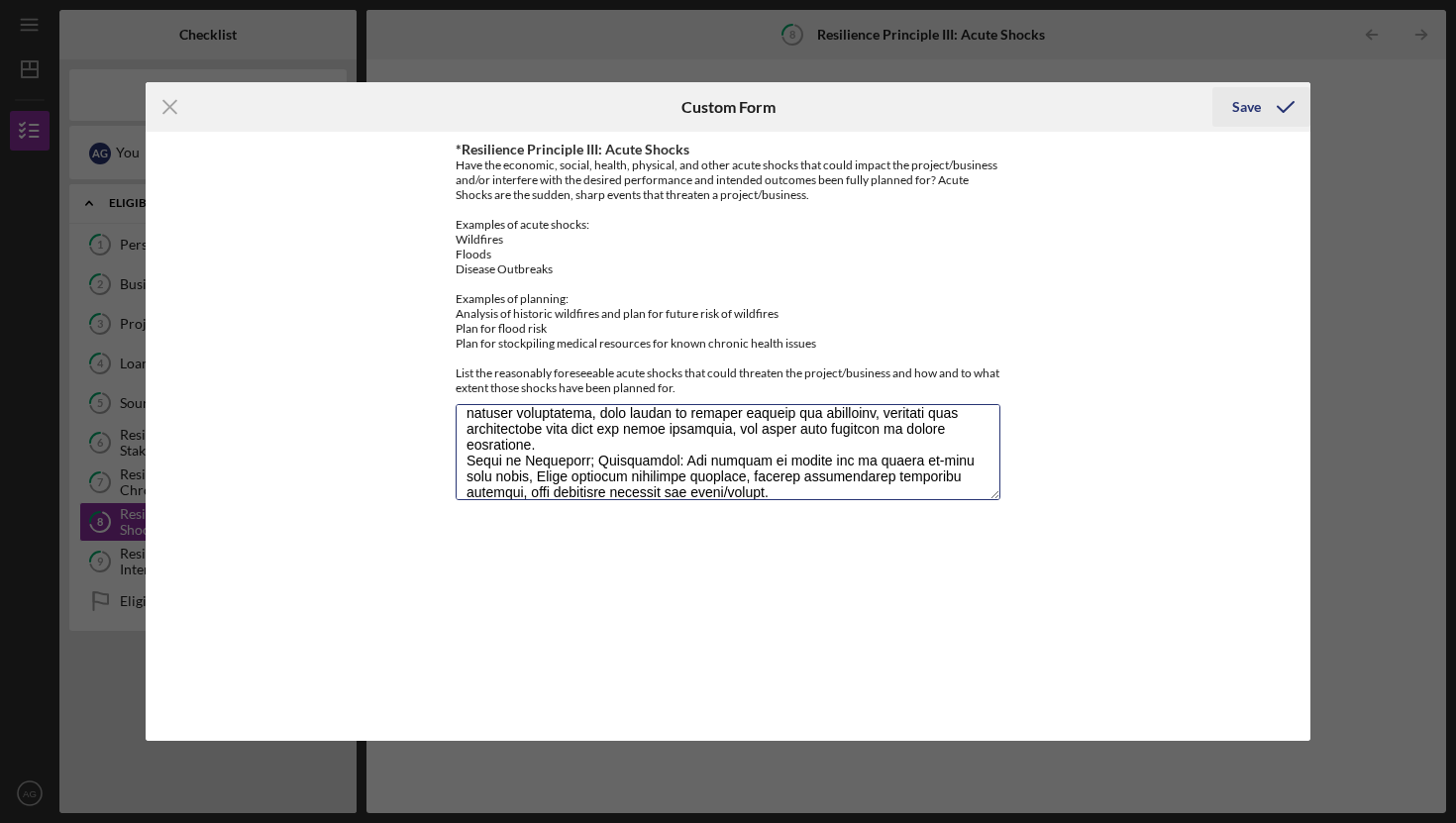 type on "Supply chain disruptions - examples include shortages of supplies needed to create our food. Preparation: Establish relationships with multiple local suppliers, maintain and stock key ingredient
Sudden Price increases - Spike in cost of needed ingredients and supplies; Preparation includes monitor costs, build price flexability into menu, maintain a small buffer to budget to absorb temporary spikes and maintain bulk or long-term pricing where feasible.
Equipment failure; Preparation: Regular maintenance schedules, identify local repair technicians in advance, keep spare parts for key equipment, have back up manual or alternate method of preparation when feasible.
Extreme weather events: Snow storms, thunder/hail storms, tornadoes, extreme heat, extreme cold, heavy rain; Preparation: Use weather app for daily and weekly planning, Additional tent setup to protect from sun or rain, contingency plan for rescheduling or relocating.
Staff shortage/Illness: Preparation: Cross training to handle and maintain mult..." 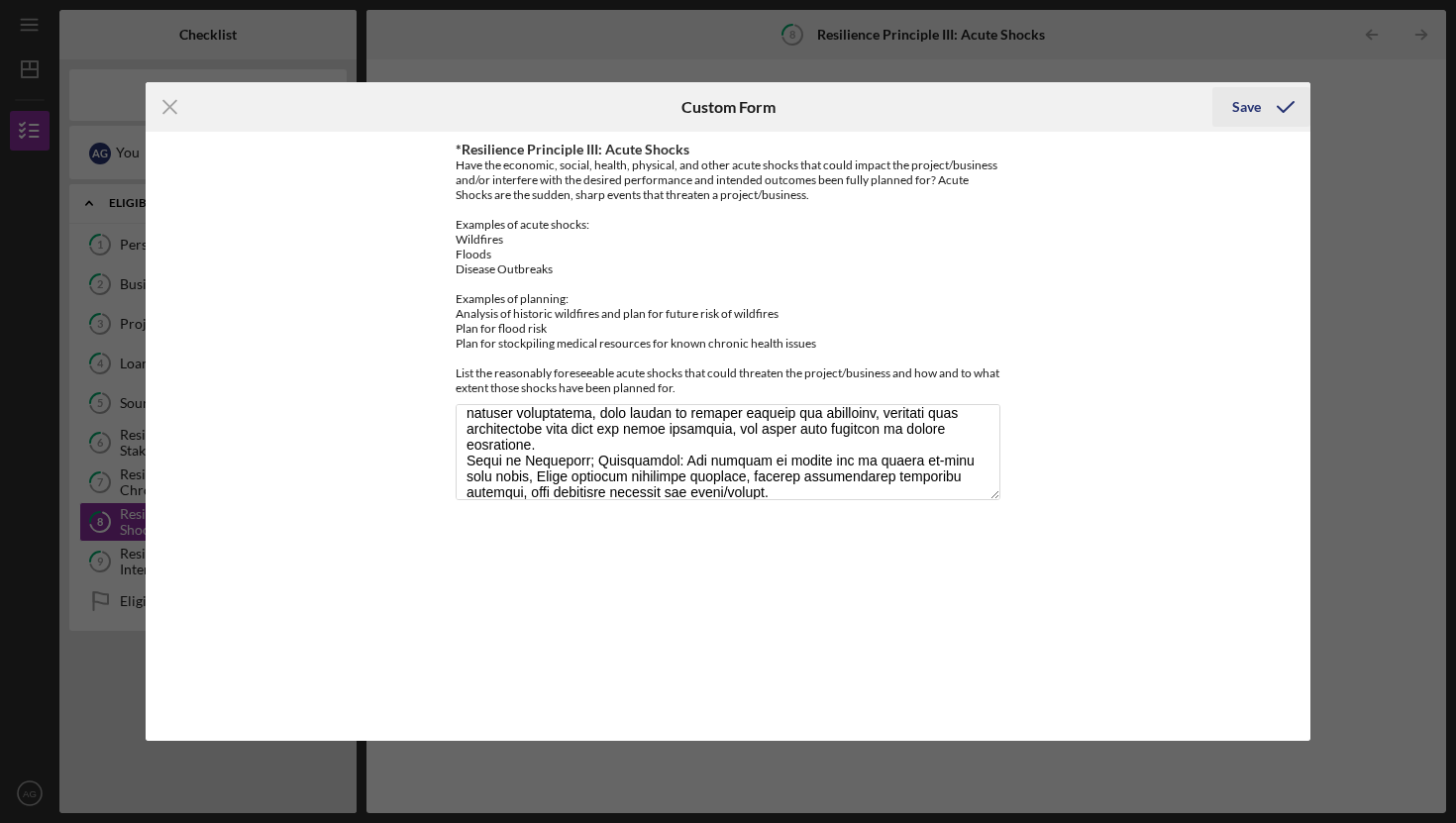 click on "Save" at bounding box center [1246, 107] 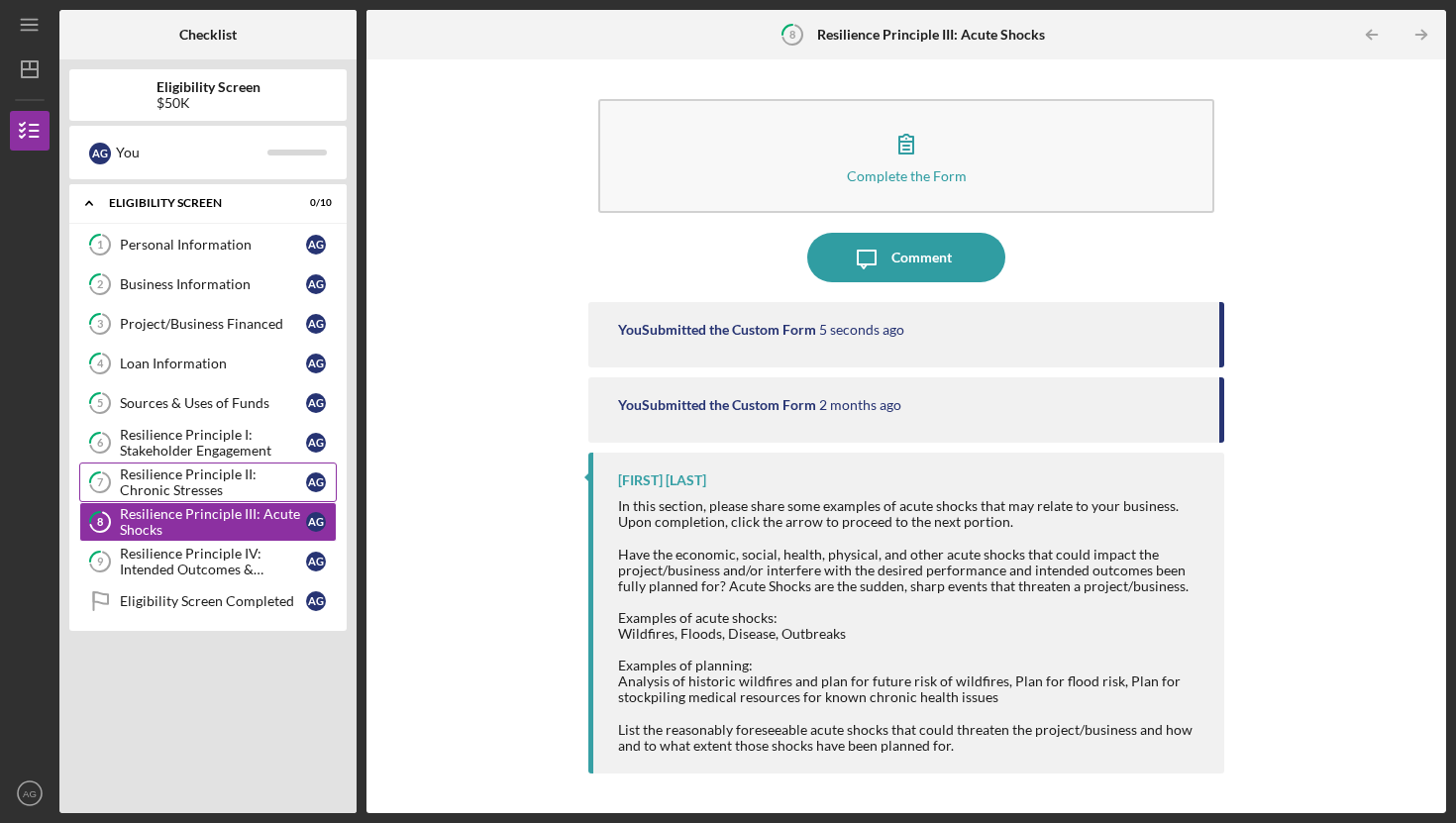click on "Resilience Principle II: Chronic Stresses" at bounding box center (213, 482) 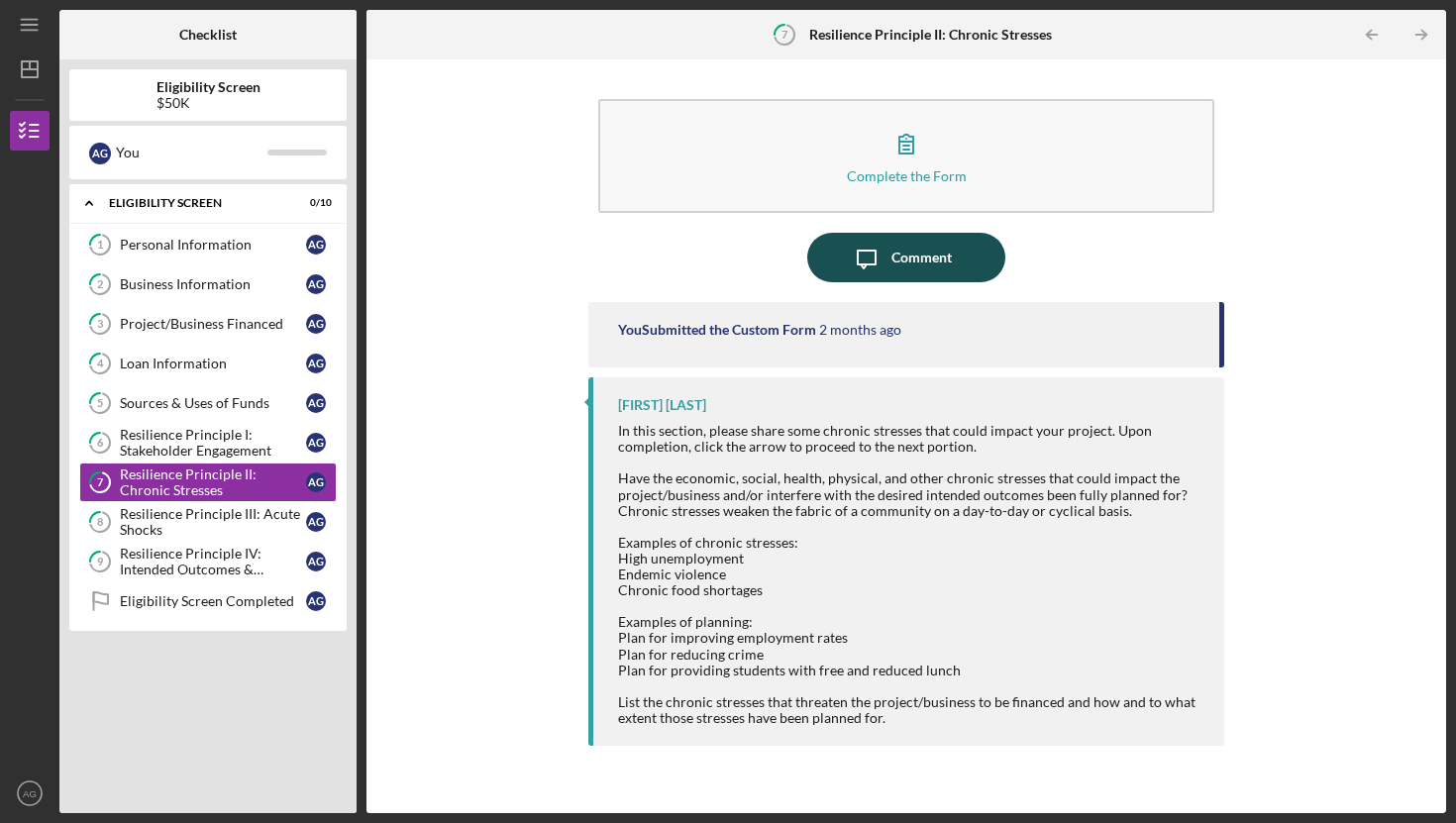 click on "Comment" at bounding box center [921, 257] 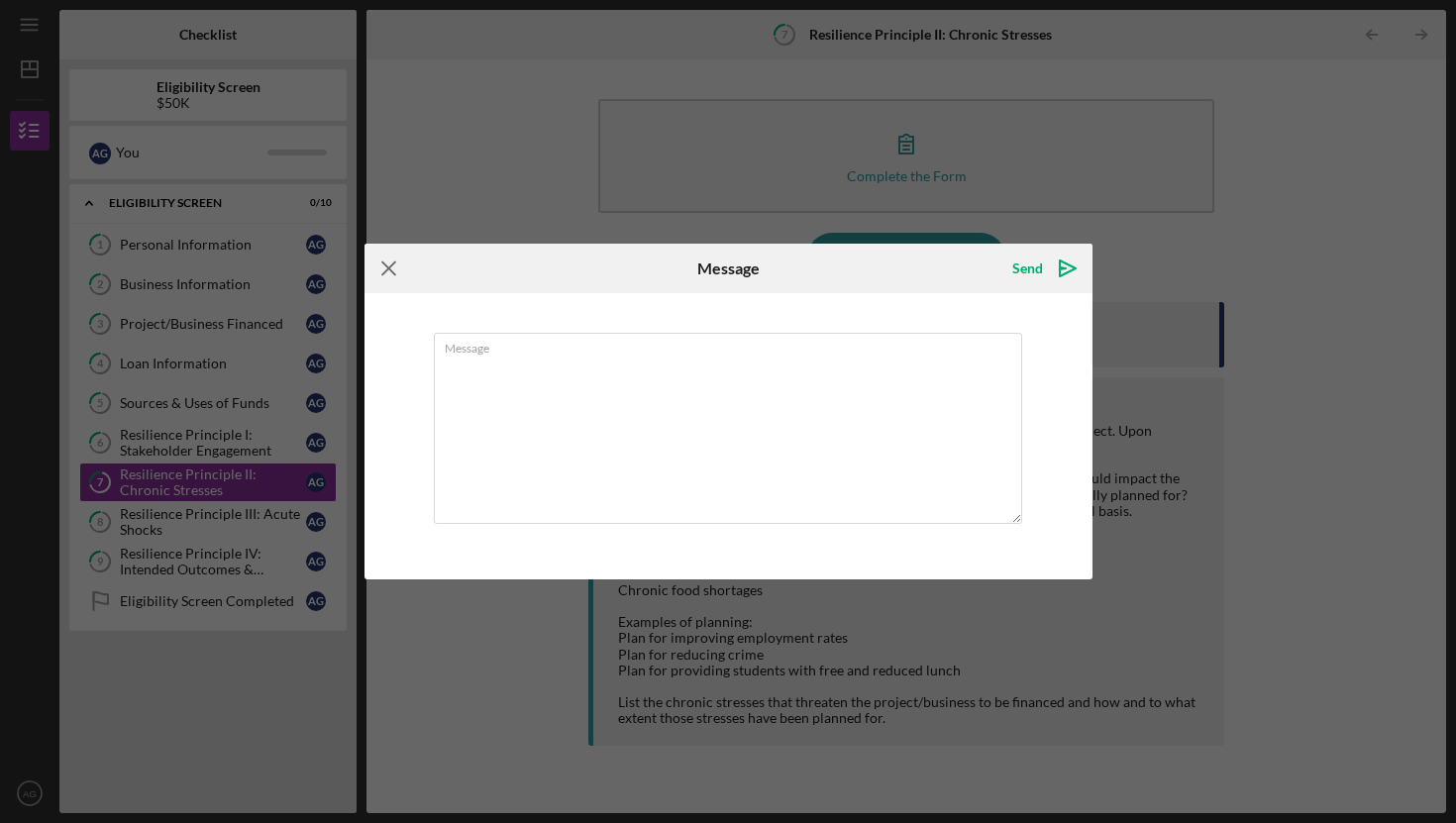 click on "Icon/Menu Close" 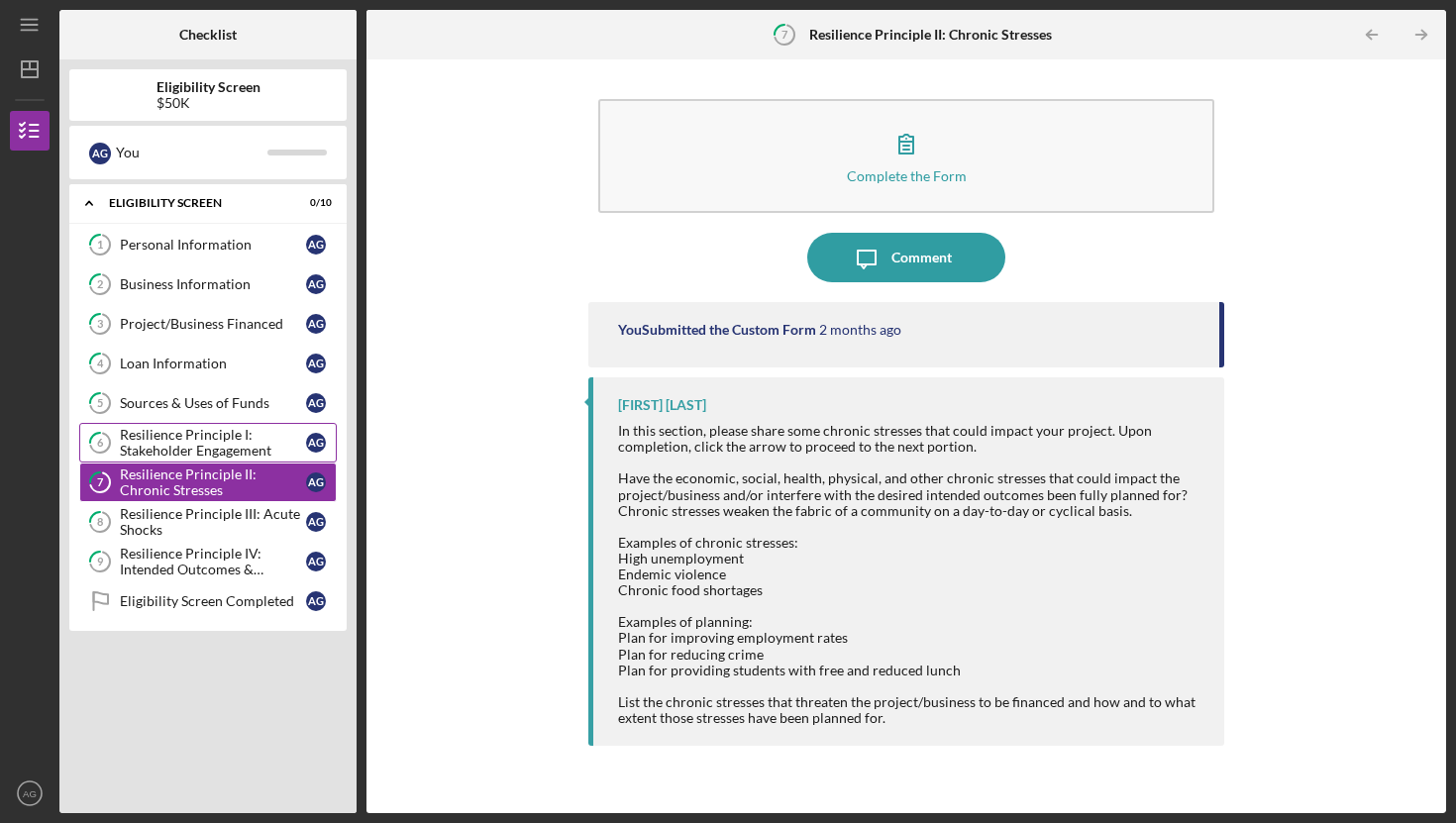 click on "Resilience Principle I: Stakeholder Engagement" at bounding box center [213, 443] 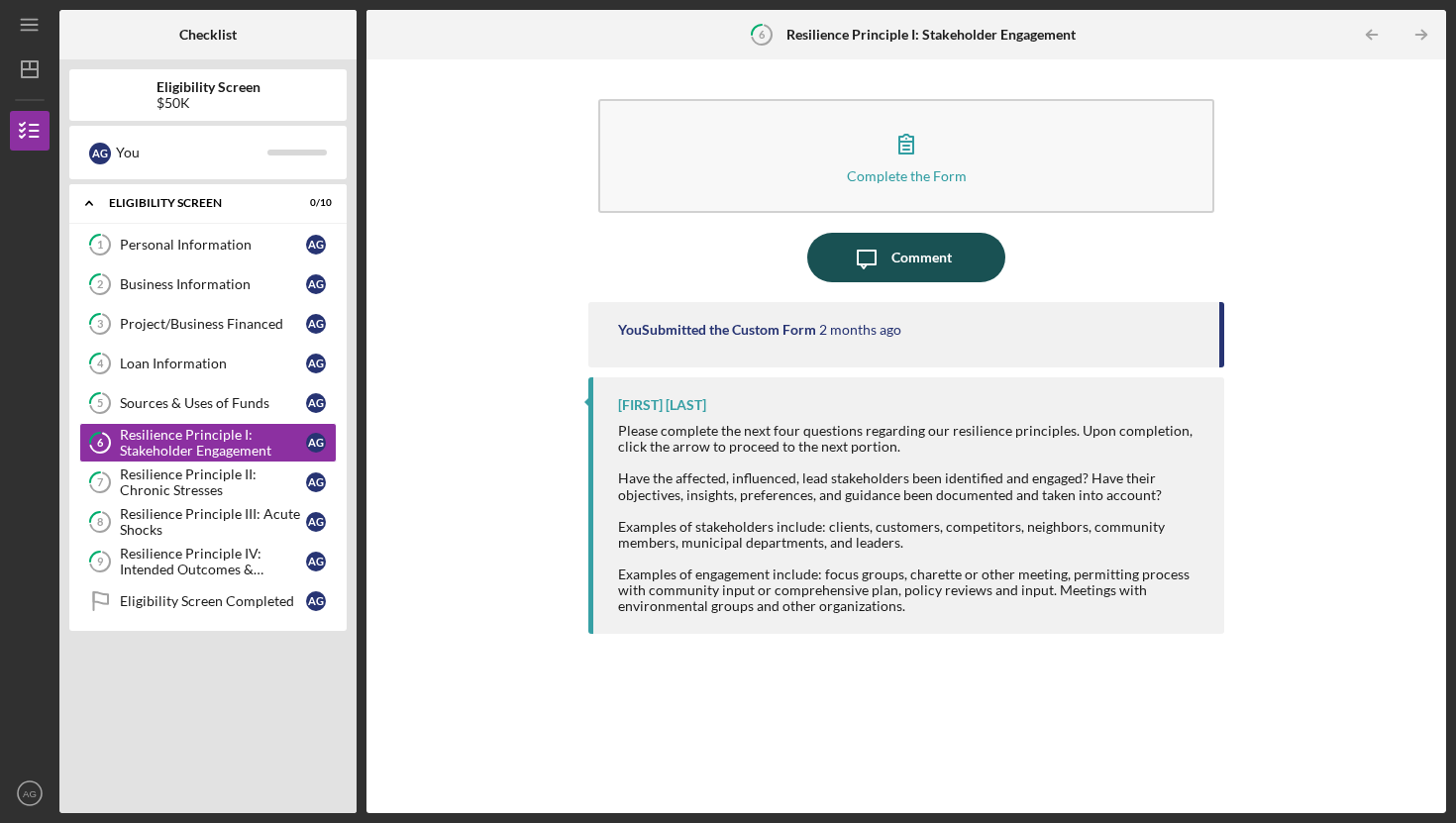 click on "Icon/Message Comment" at bounding box center [906, 257] 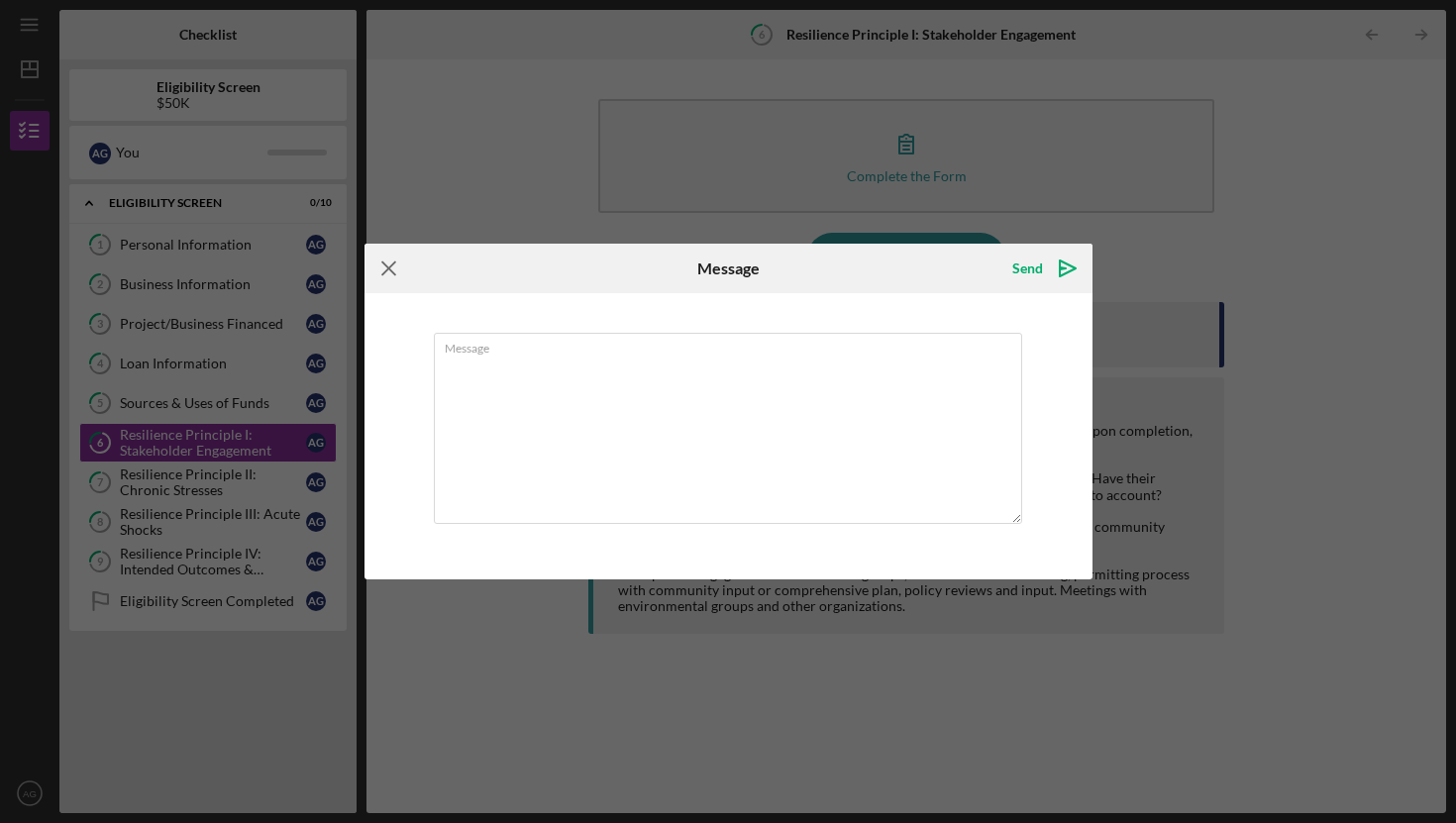 click on "Icon/Menu Close" 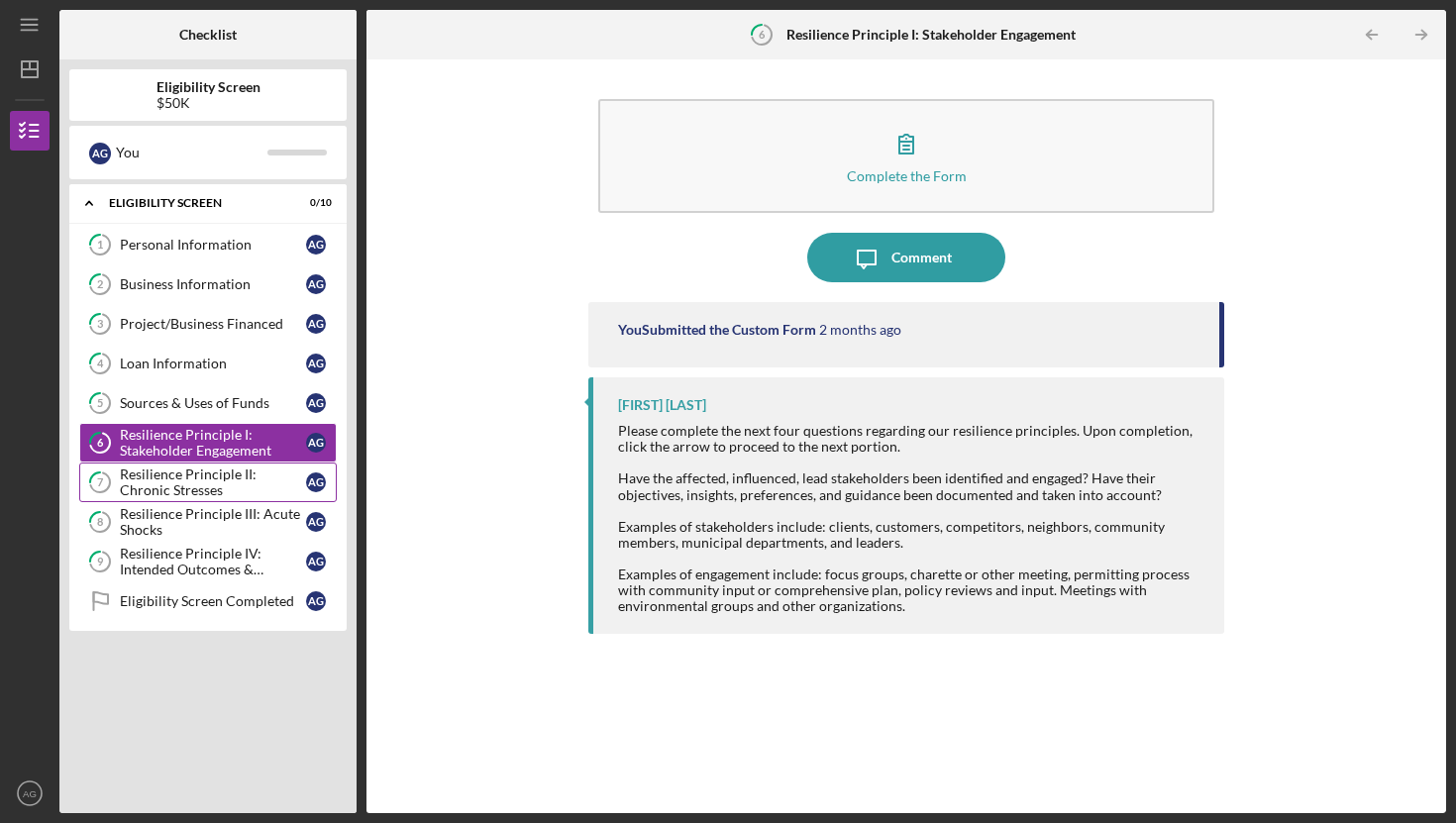 click on "Resilience Principle II: Chronic Stresses" at bounding box center (213, 482) 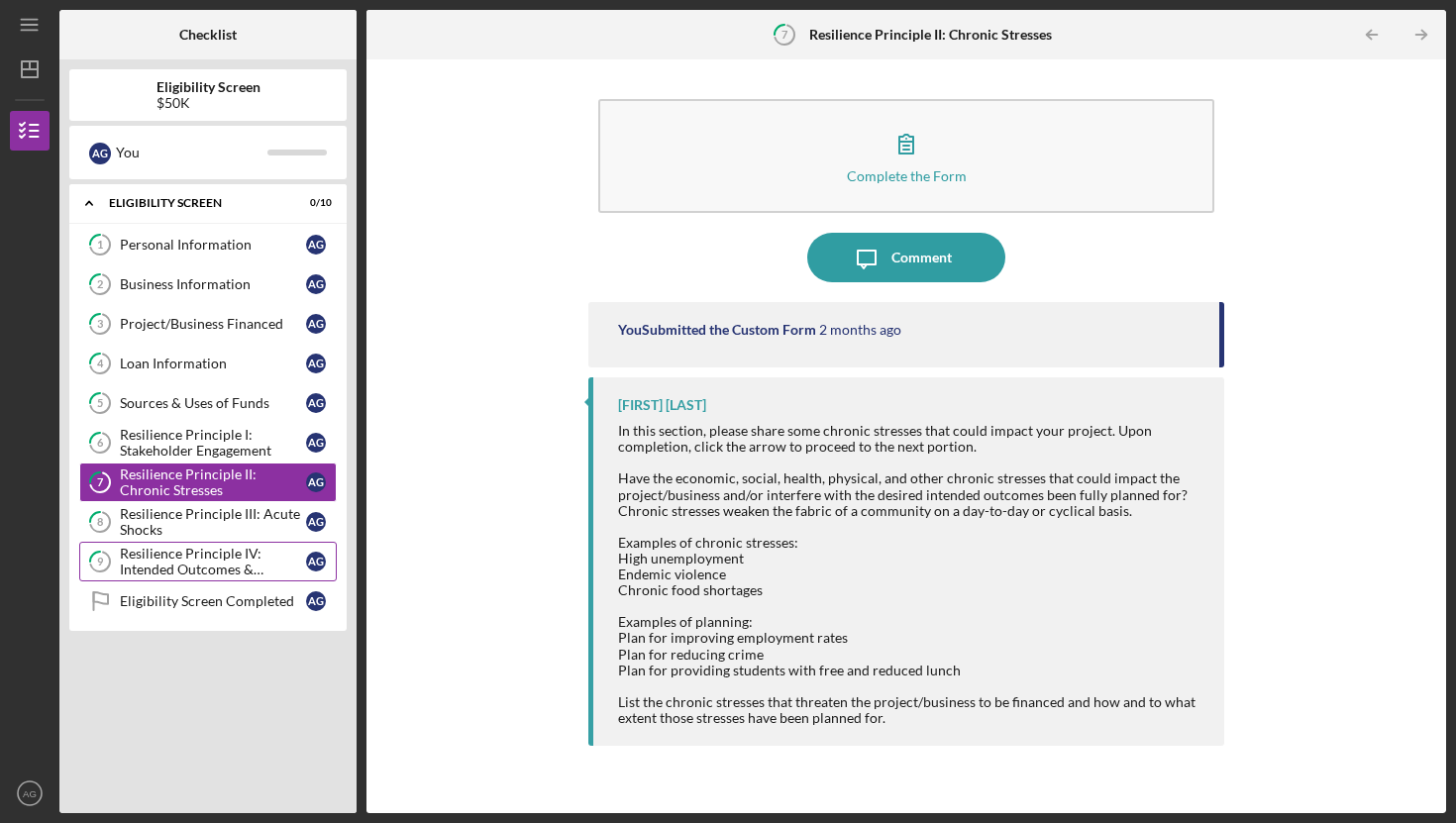 click on "Resilience Principle IV: Intended Outcomes & Measures Defined" at bounding box center (213, 562) 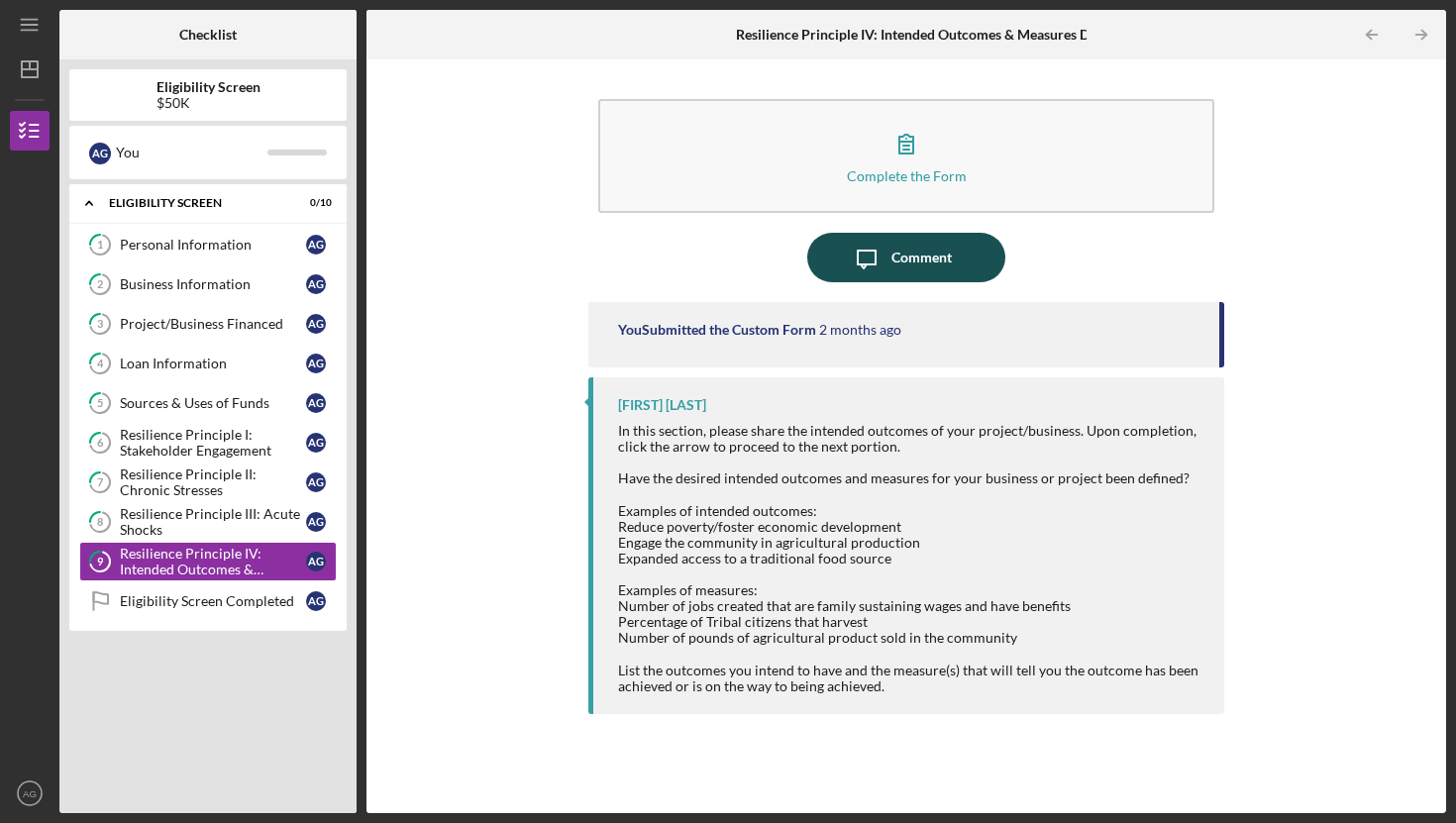 click on "Comment" at bounding box center (921, 257) 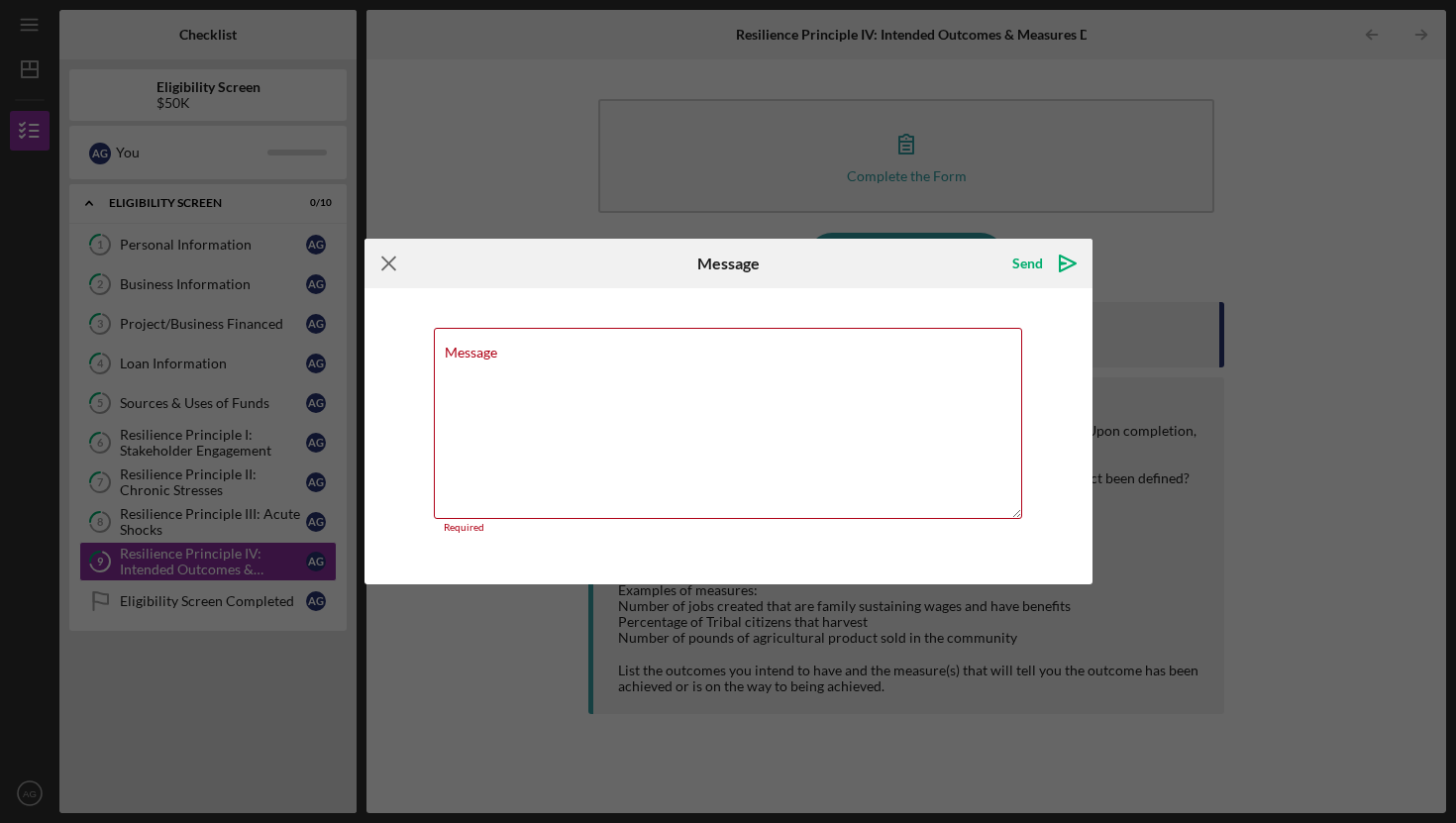 click on "Icon/Menu Close" 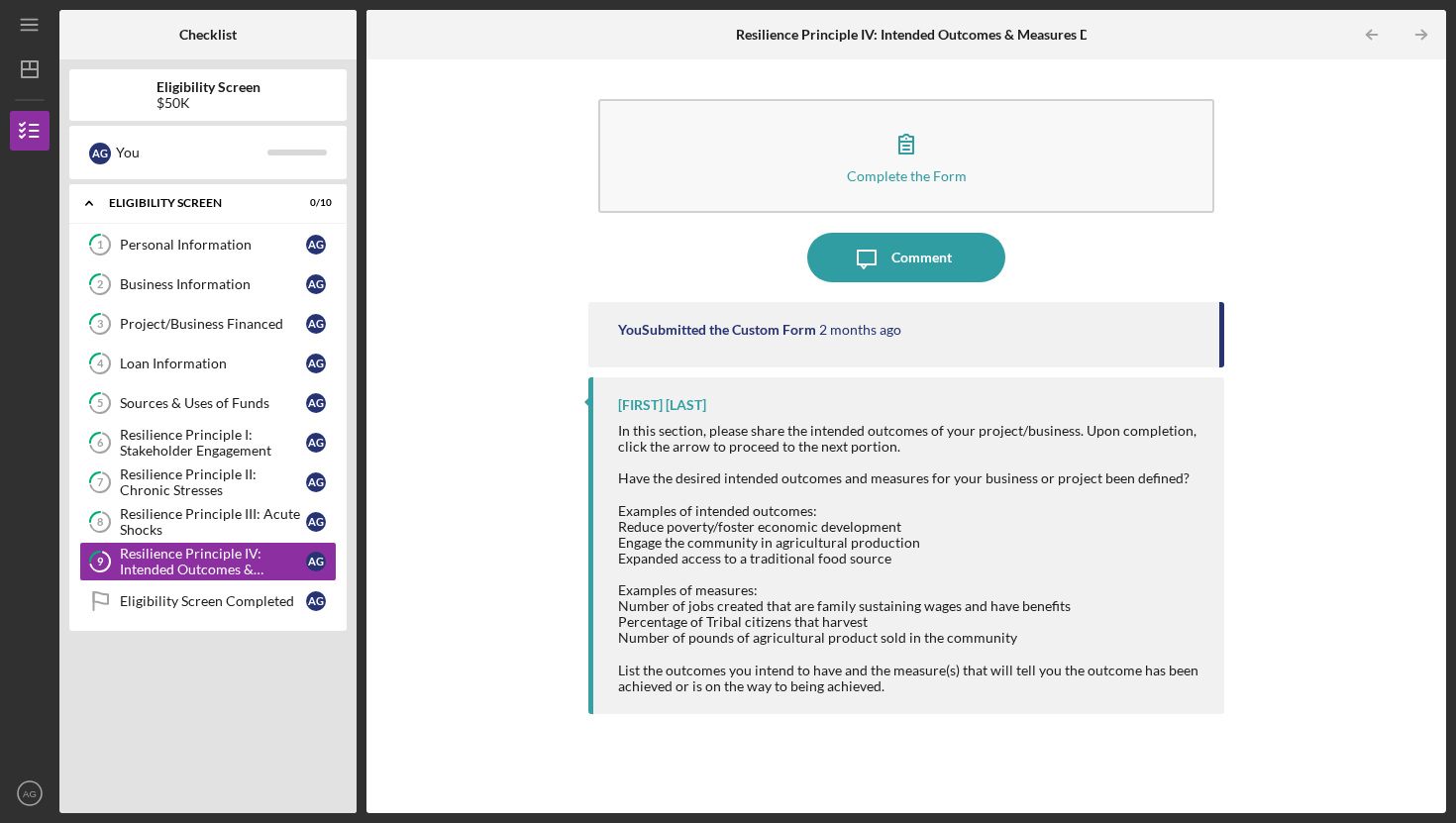 click at bounding box center (911, 463) 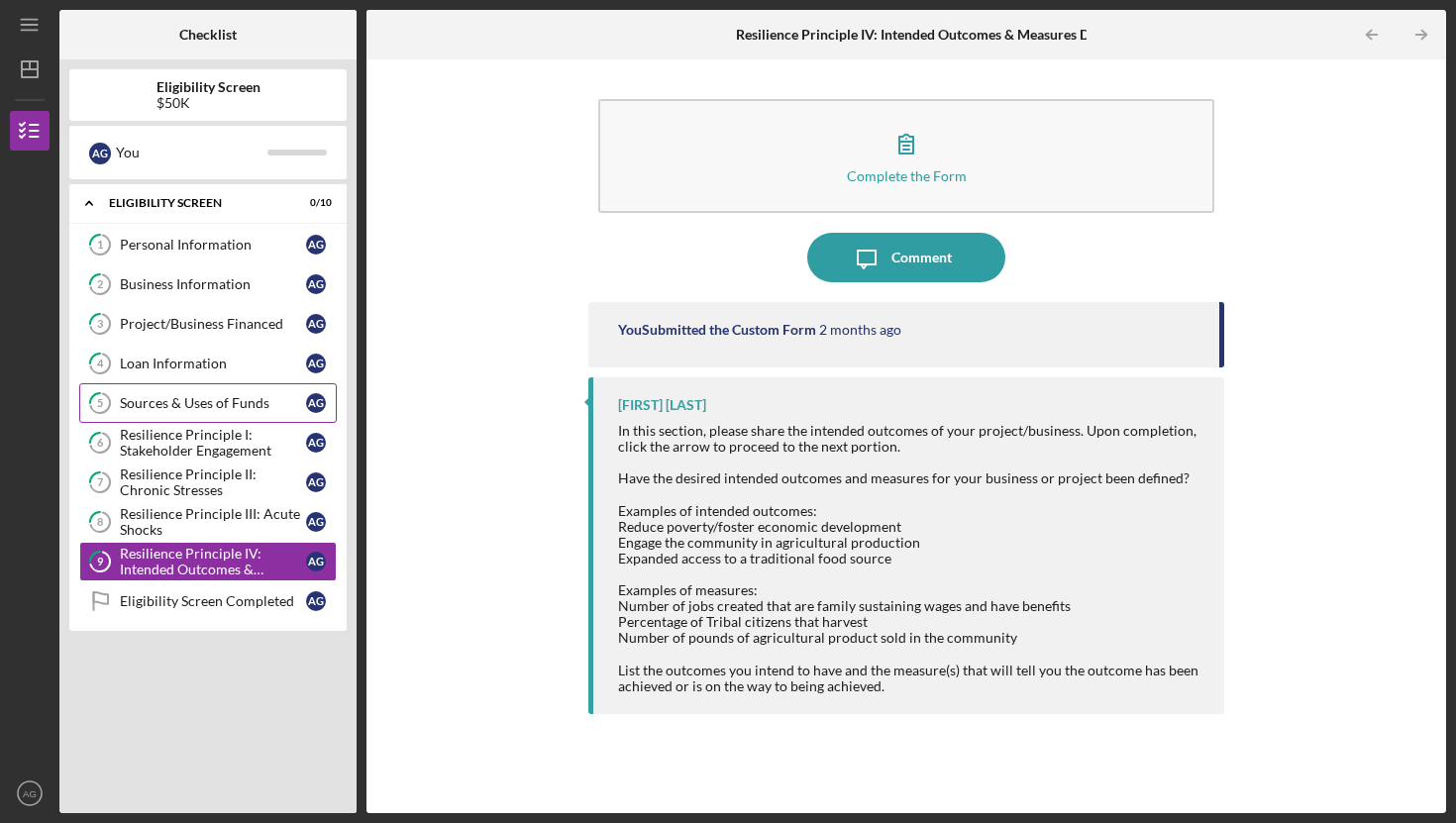 click on "5 Sources & Uses of Funds A G" at bounding box center [208, 403] 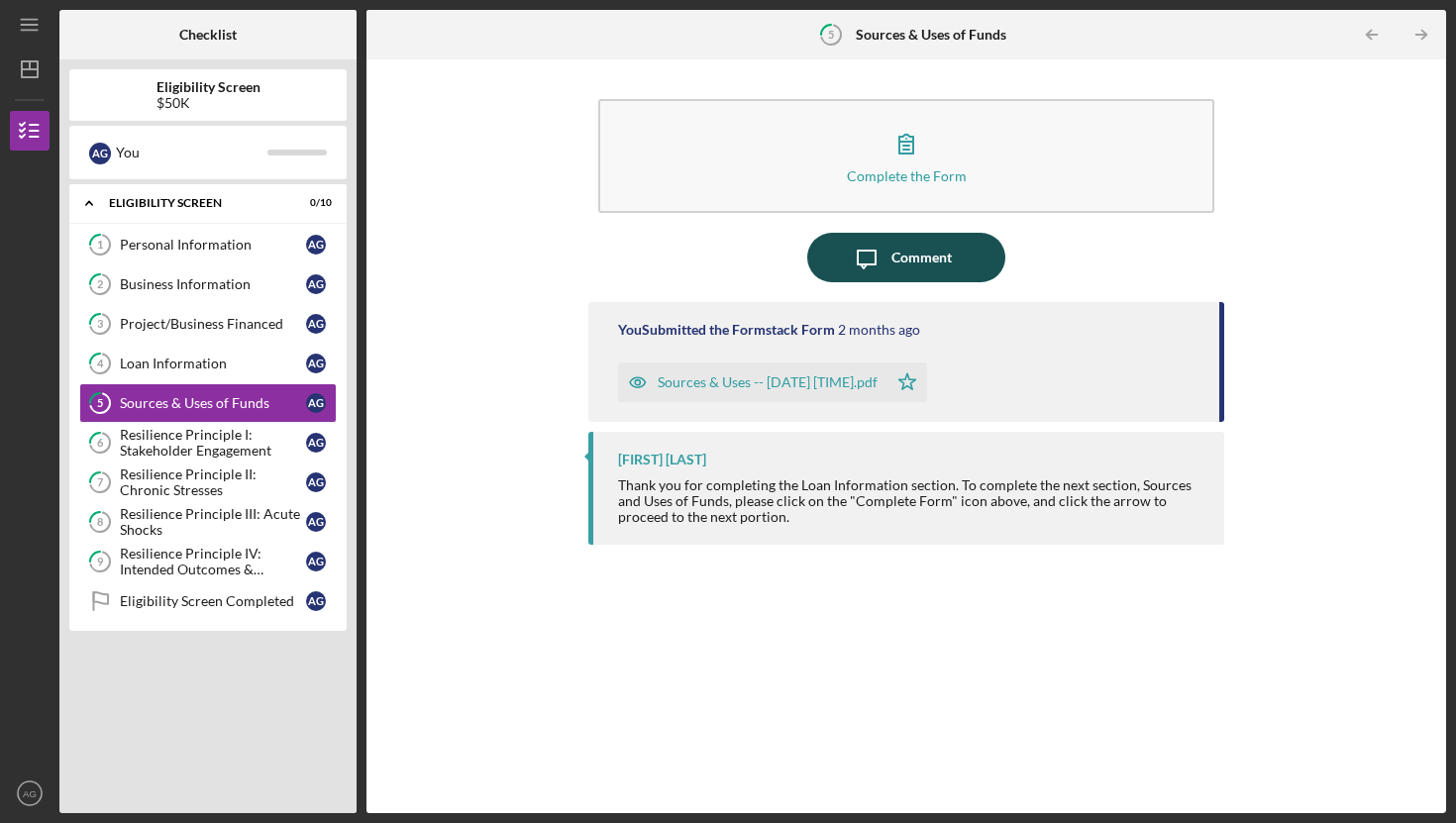 click on "Icon/Message" 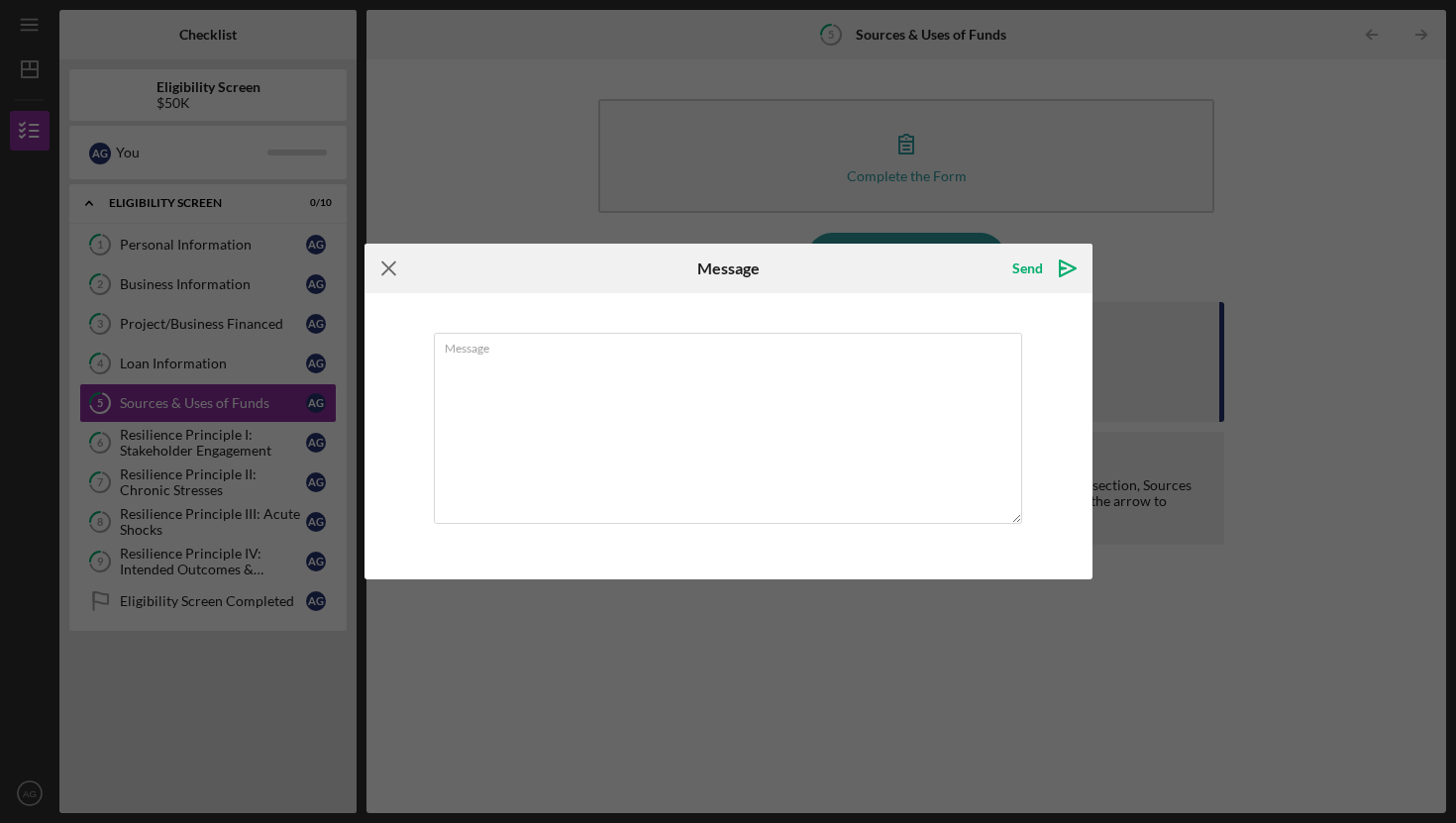 click on "Icon/Menu Close" 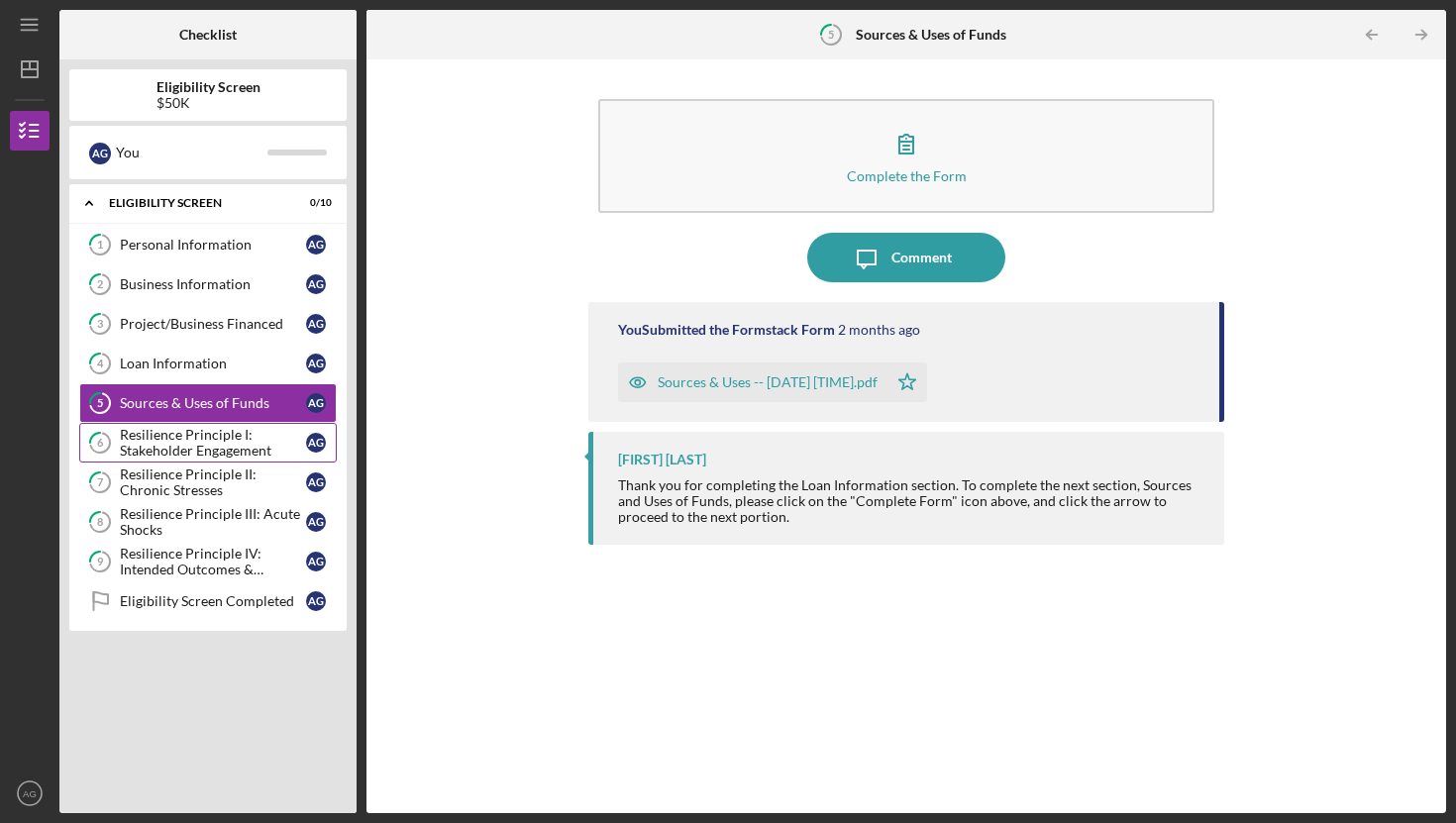 click on "1 Personal Information A G 2 Business Information A G 3 Project/Business Financed A G 4 Loan Information A G 5 Sources & Uses of Funds A G 6 Resilience Principle I: Stakeholder Engagement A G 7 Resilience Principle II: Chronic Stresses A G 8 Resilience Principle III: Acute Shocks A G 9 Resilience Principle IV: Intended Outcomes & Measures Defined A G Eligibility Screen Completed Eligibility Screen Completed A G" at bounding box center [208, 428] 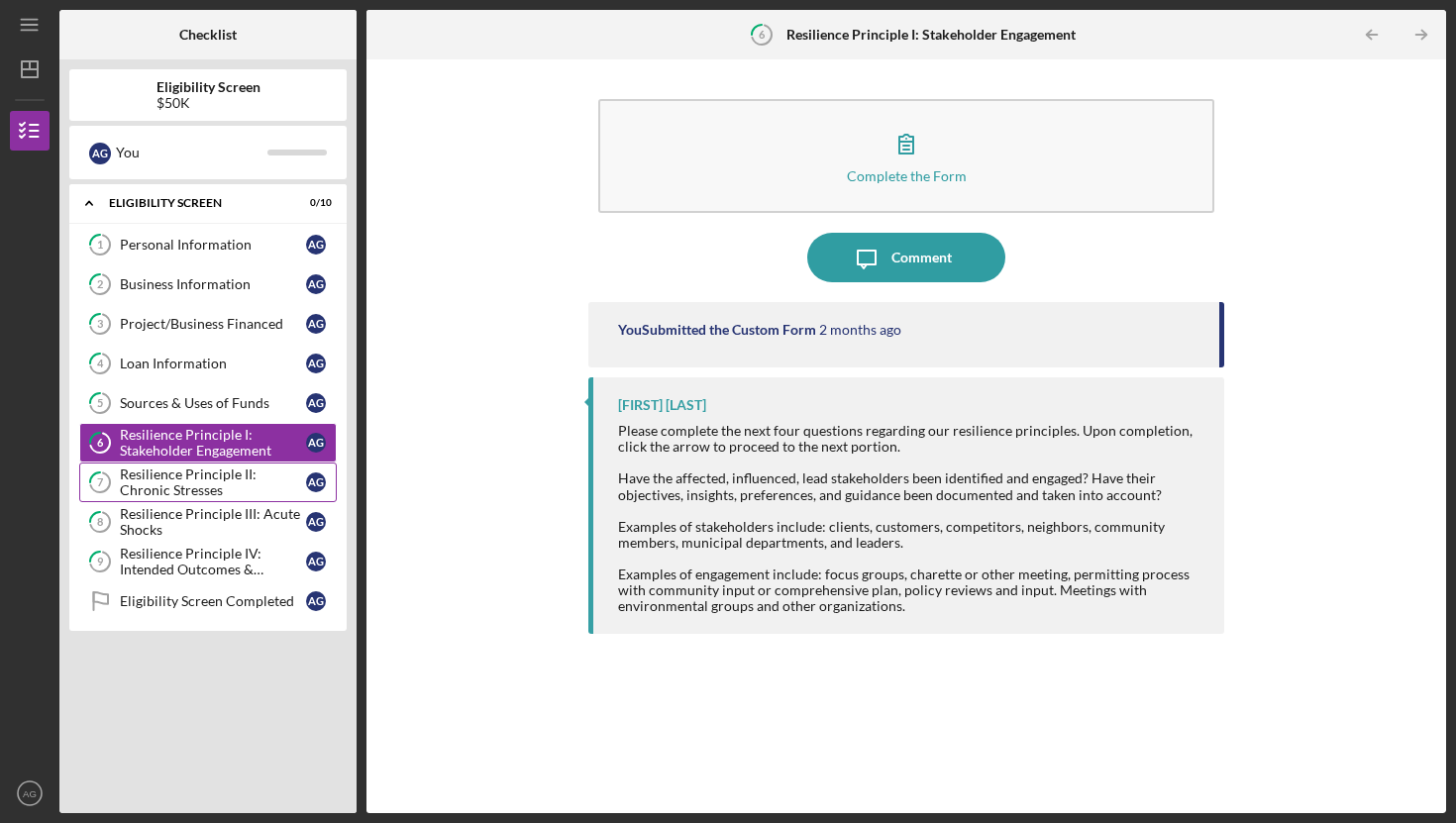 click on "Resilience Principle II: Chronic Stresses" at bounding box center (213, 482) 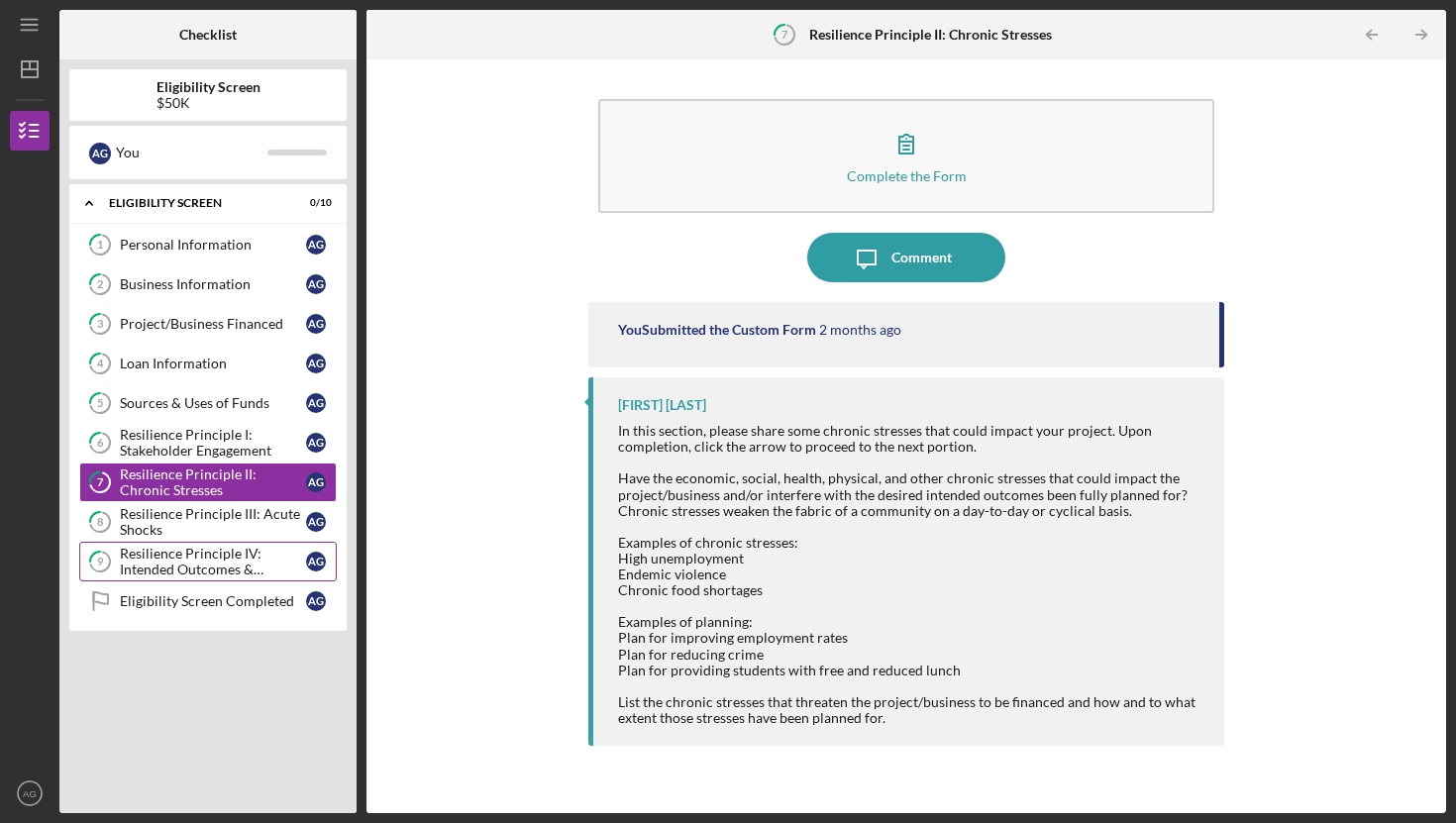 click on "Resilience Principle IV: Intended Outcomes & Measures Defined" at bounding box center [213, 562] 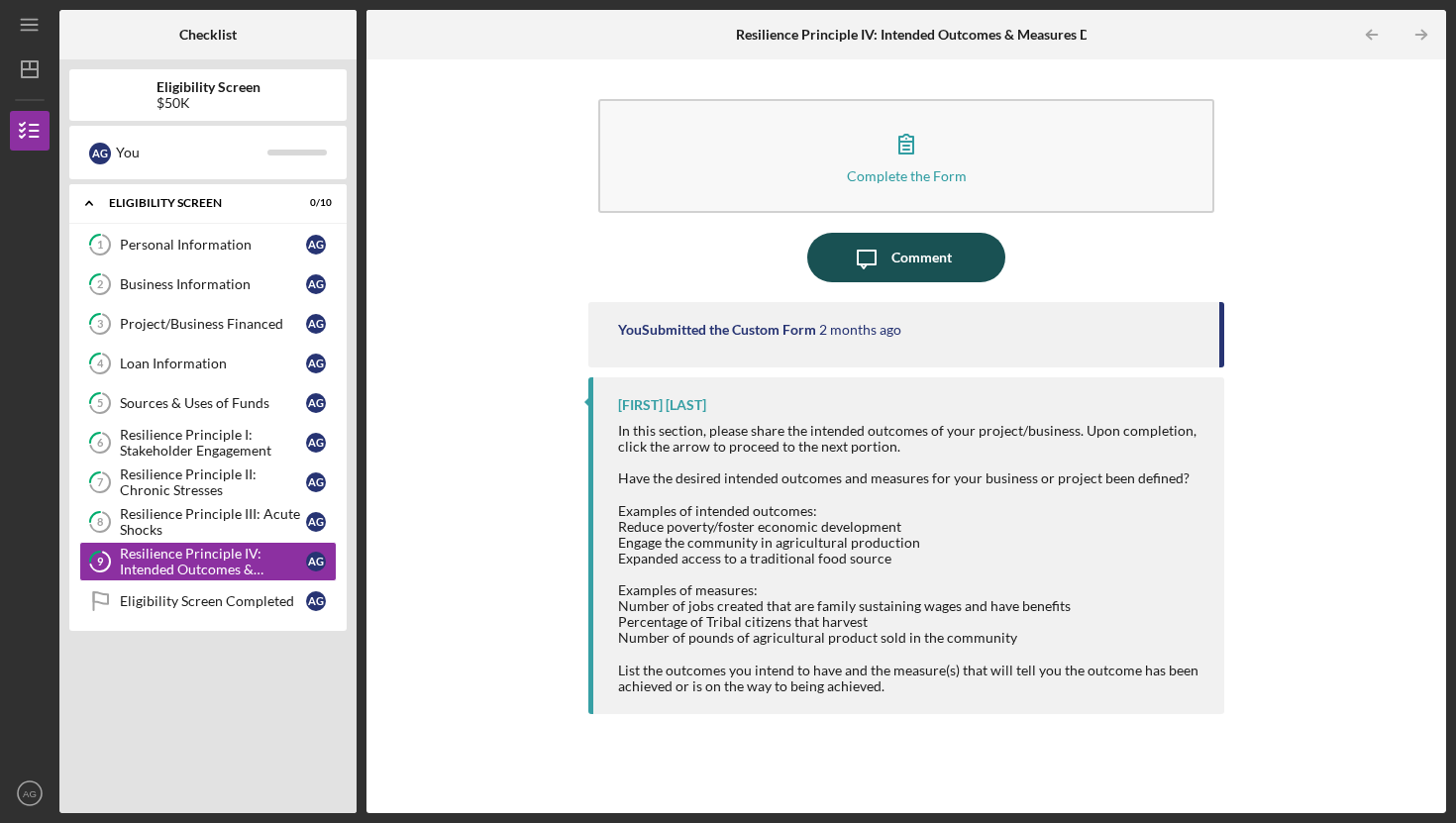 click on "Comment" at bounding box center (921, 257) 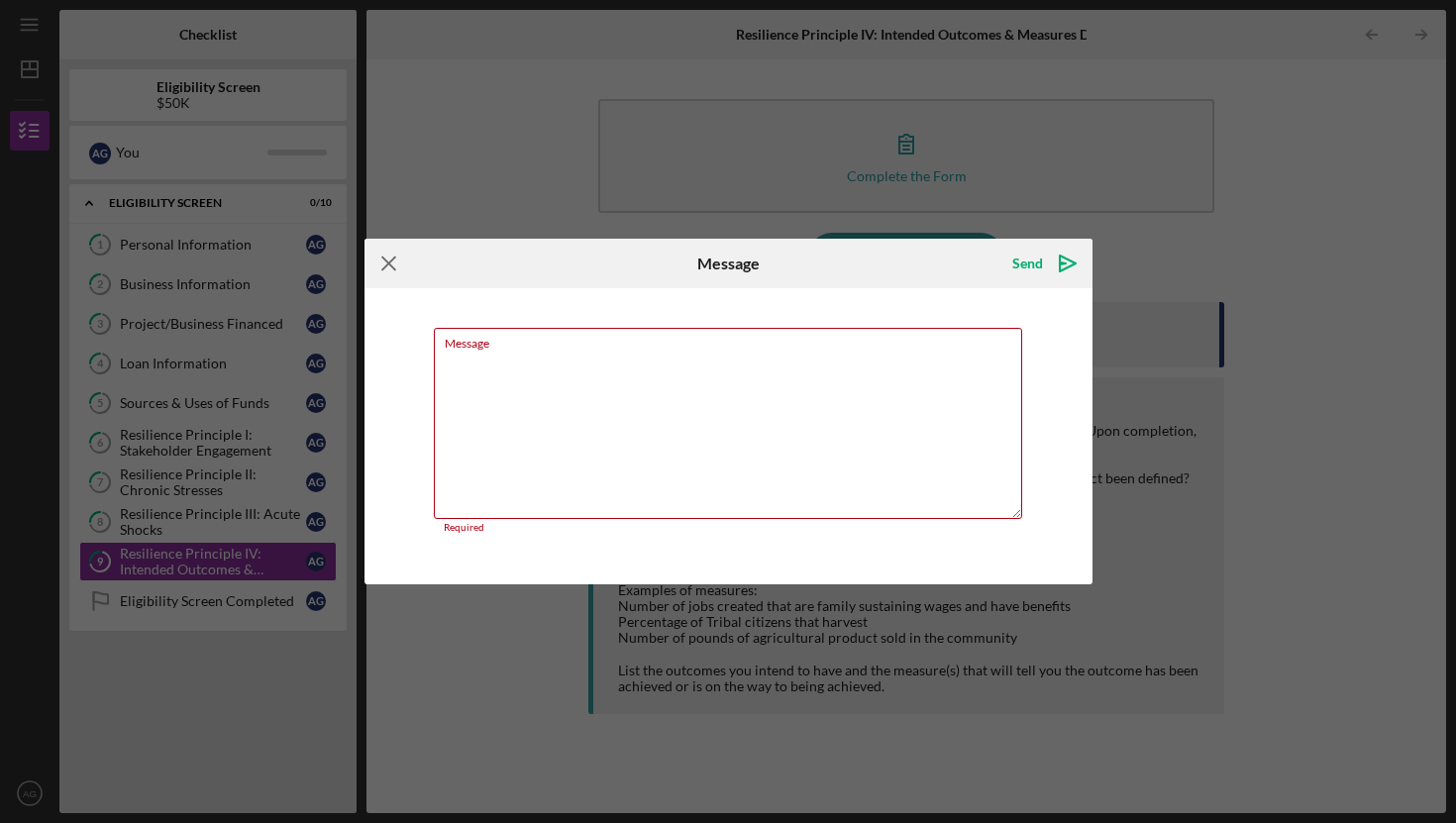click on "Icon/Menu Close" 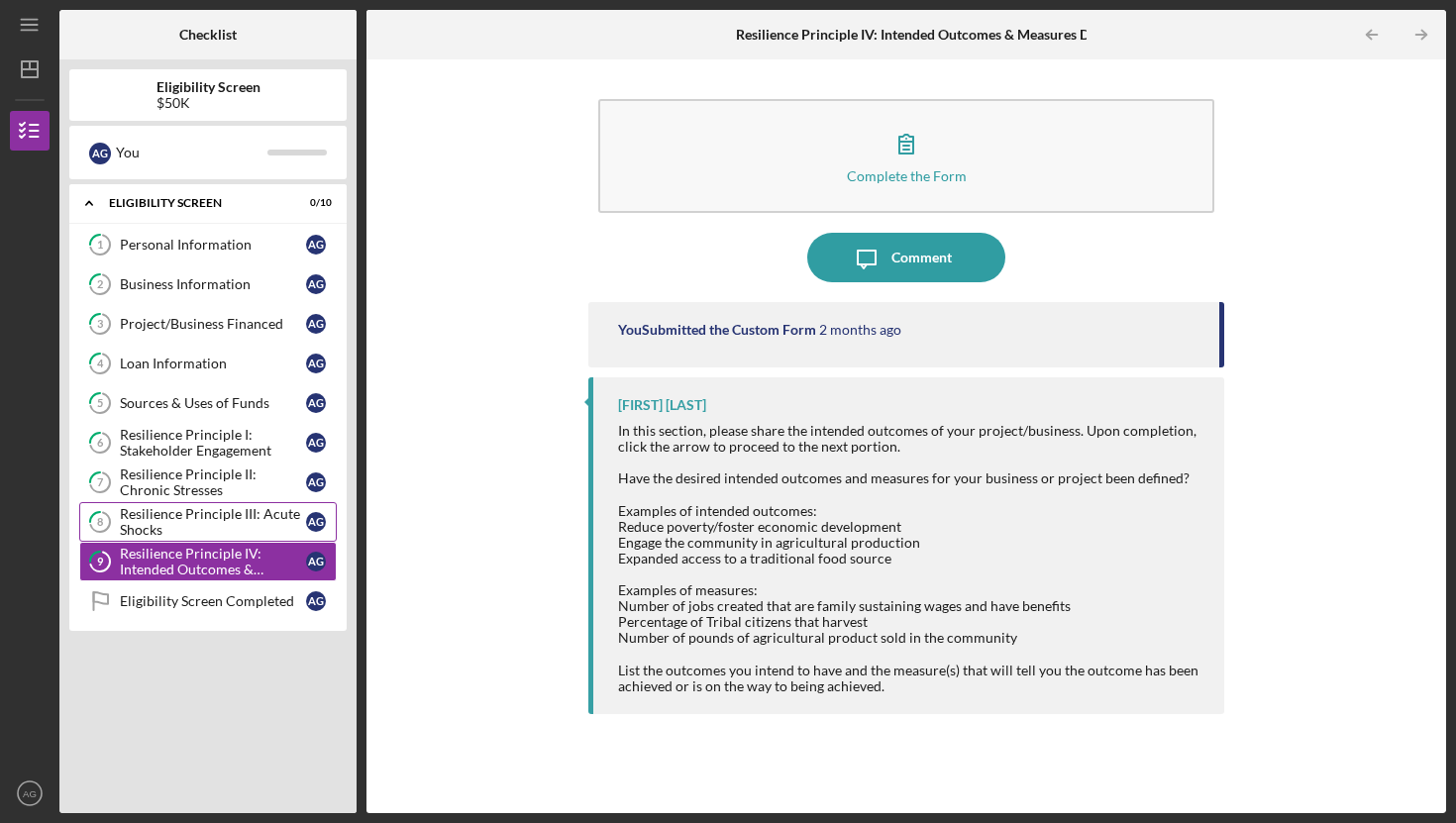 click on "Resilience Principle III: Acute Shocks" at bounding box center [213, 522] 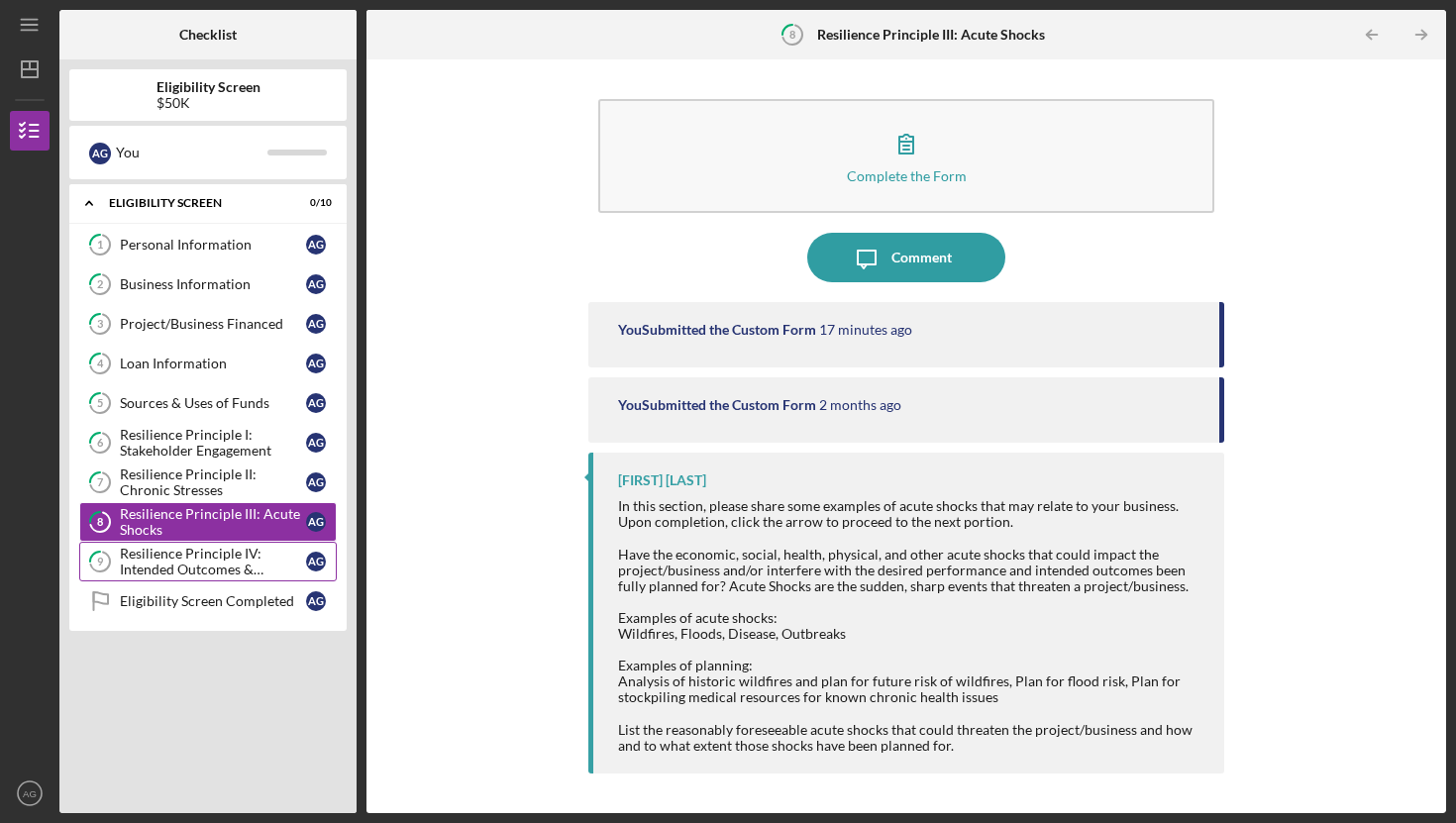 click on "Resilience Principle IV: Intended Outcomes & Measures Defined" at bounding box center [213, 562] 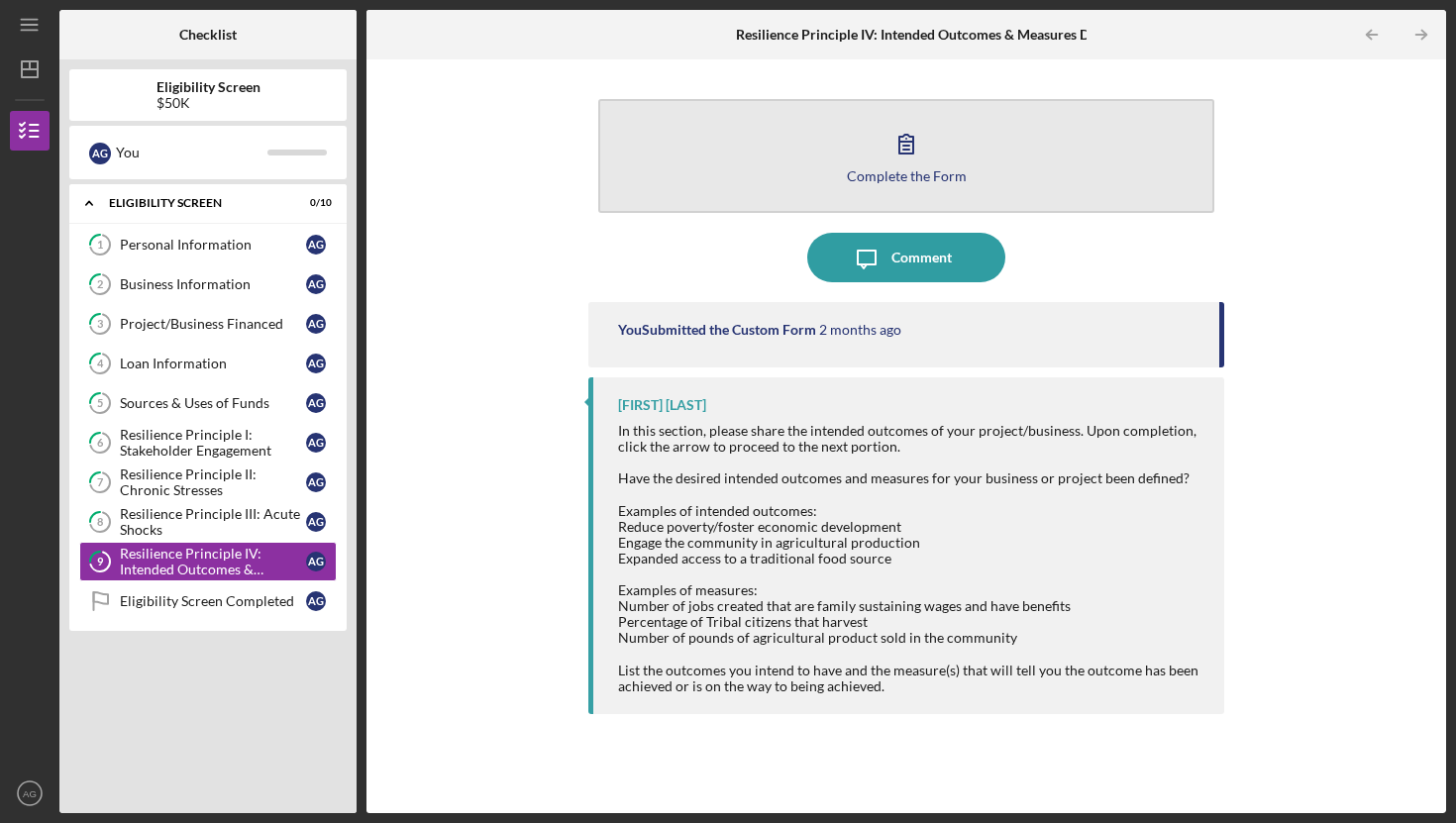 click 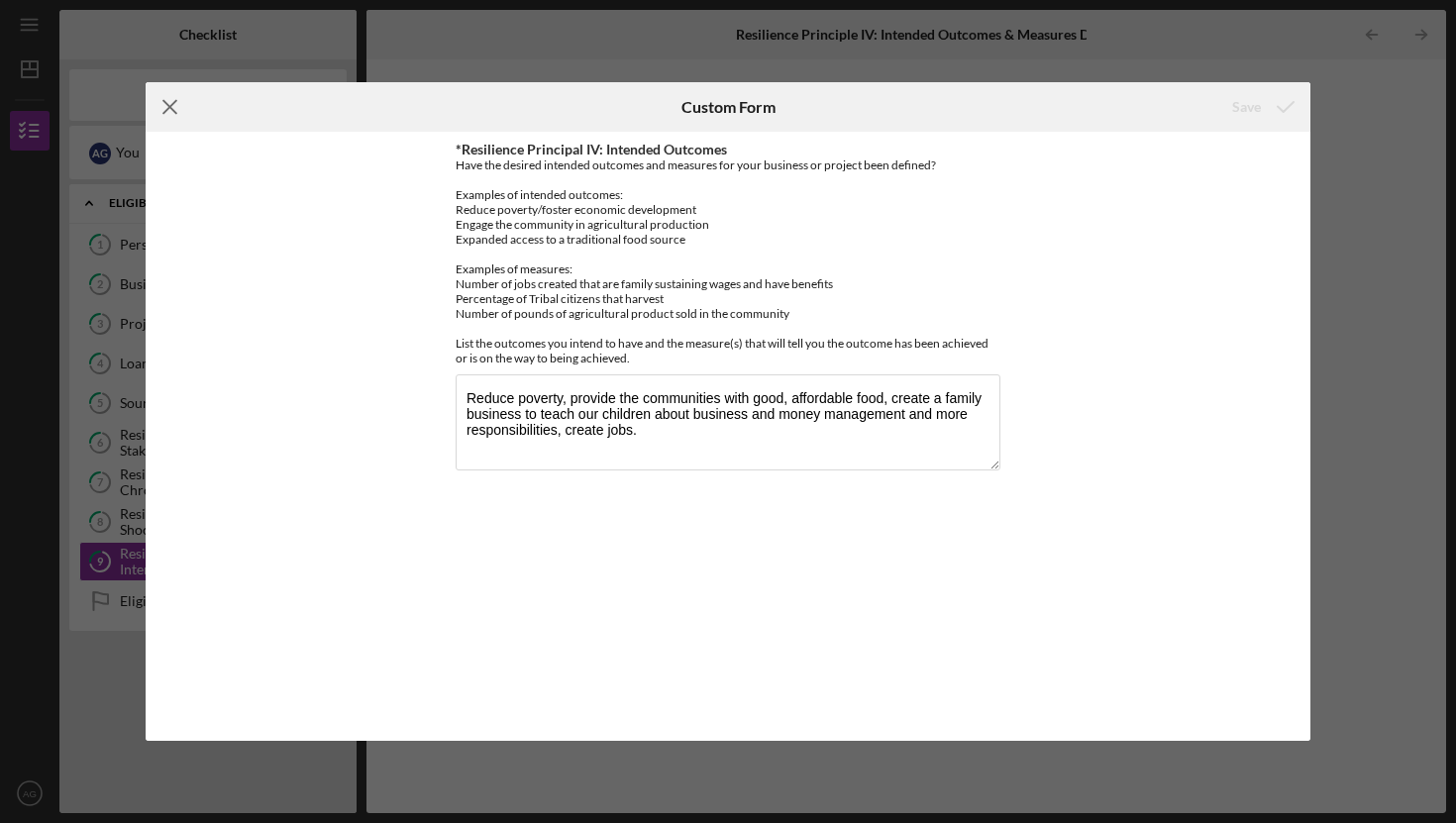 click on "Icon/Menu Close" 